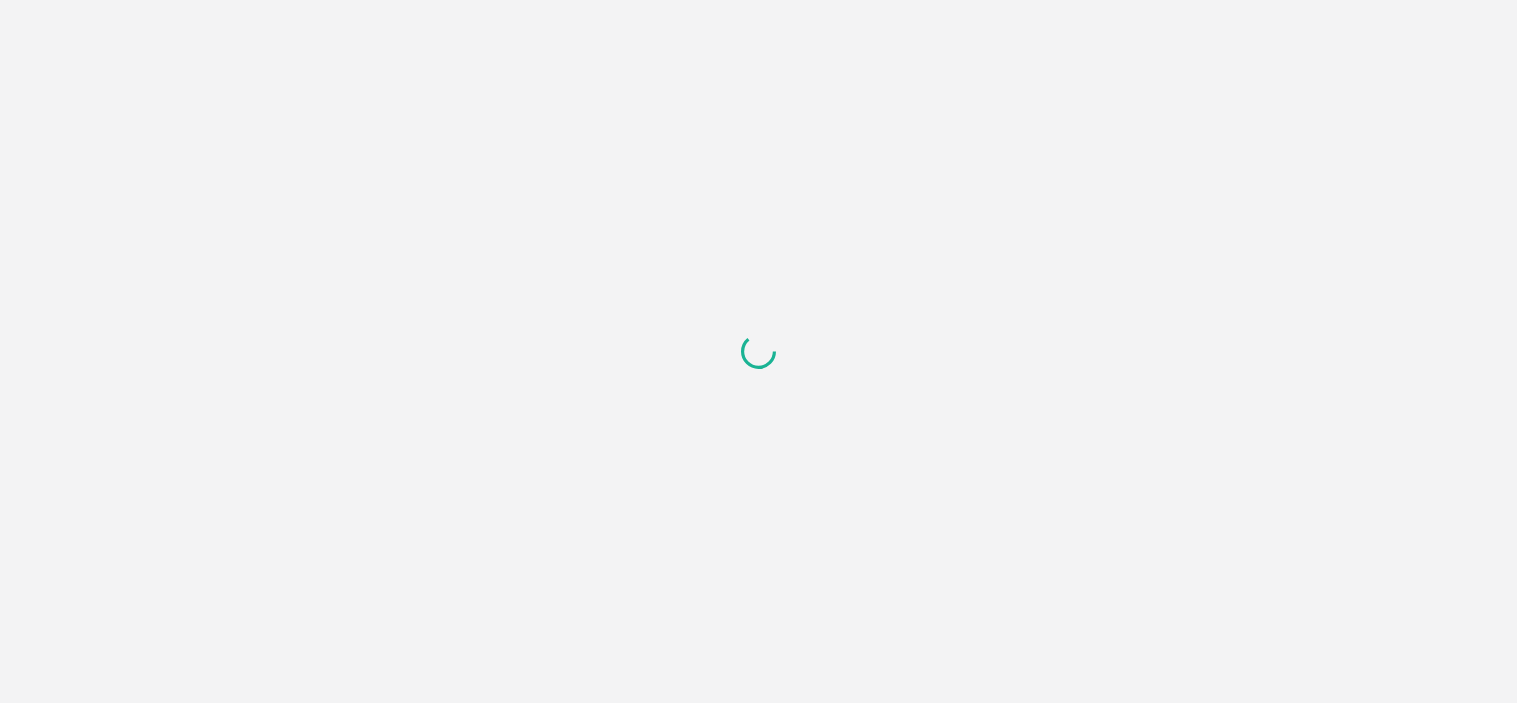scroll, scrollTop: 0, scrollLeft: 0, axis: both 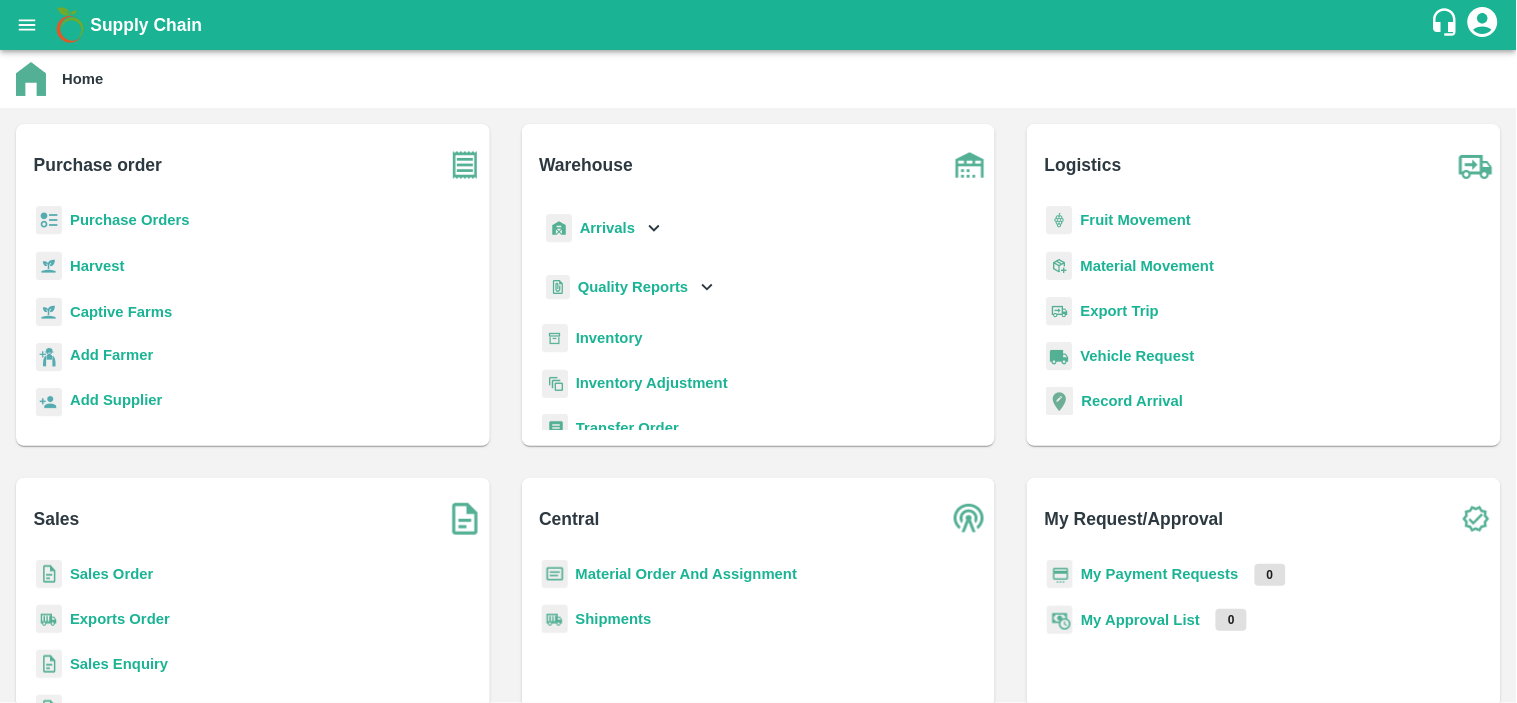 click on "Fruit Movement" at bounding box center [1136, 220] 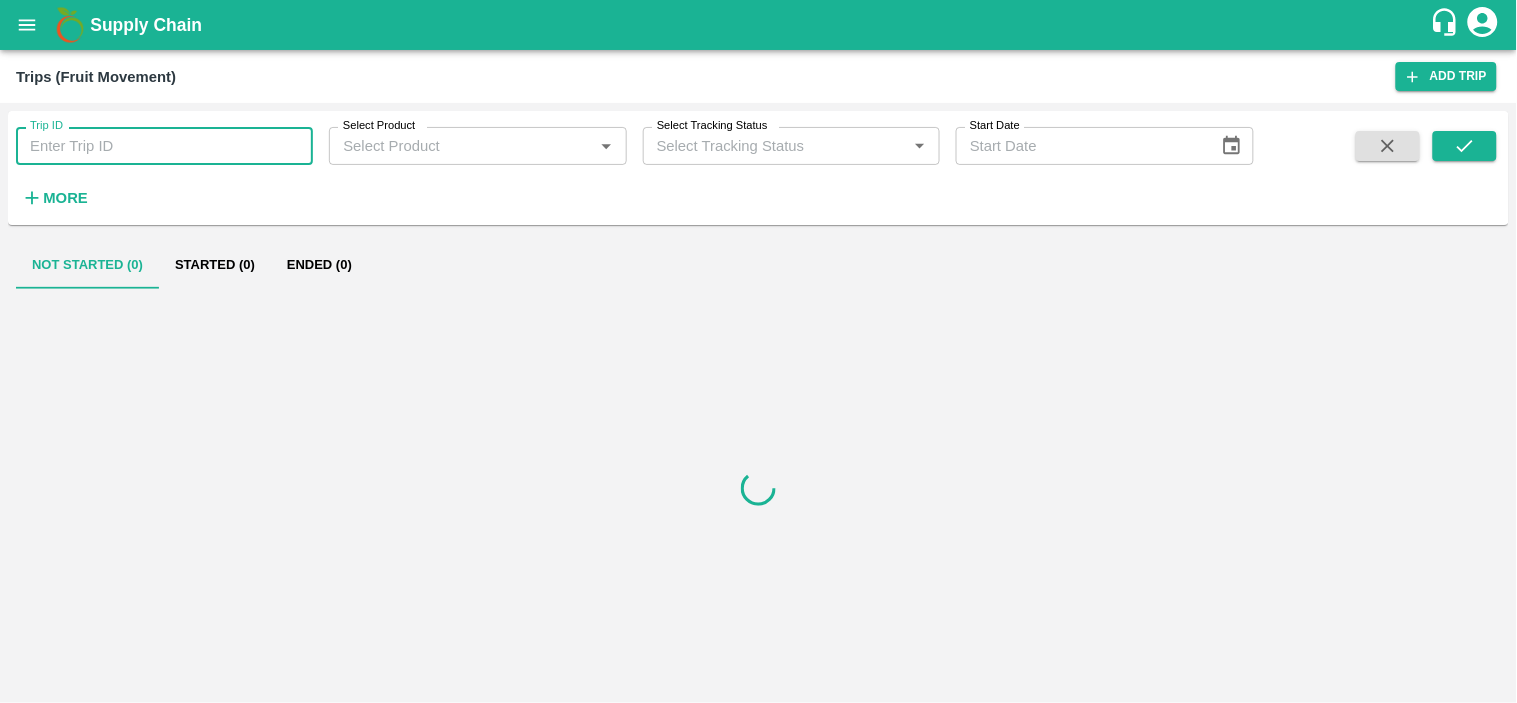 click on "Trip ID" at bounding box center (164, 146) 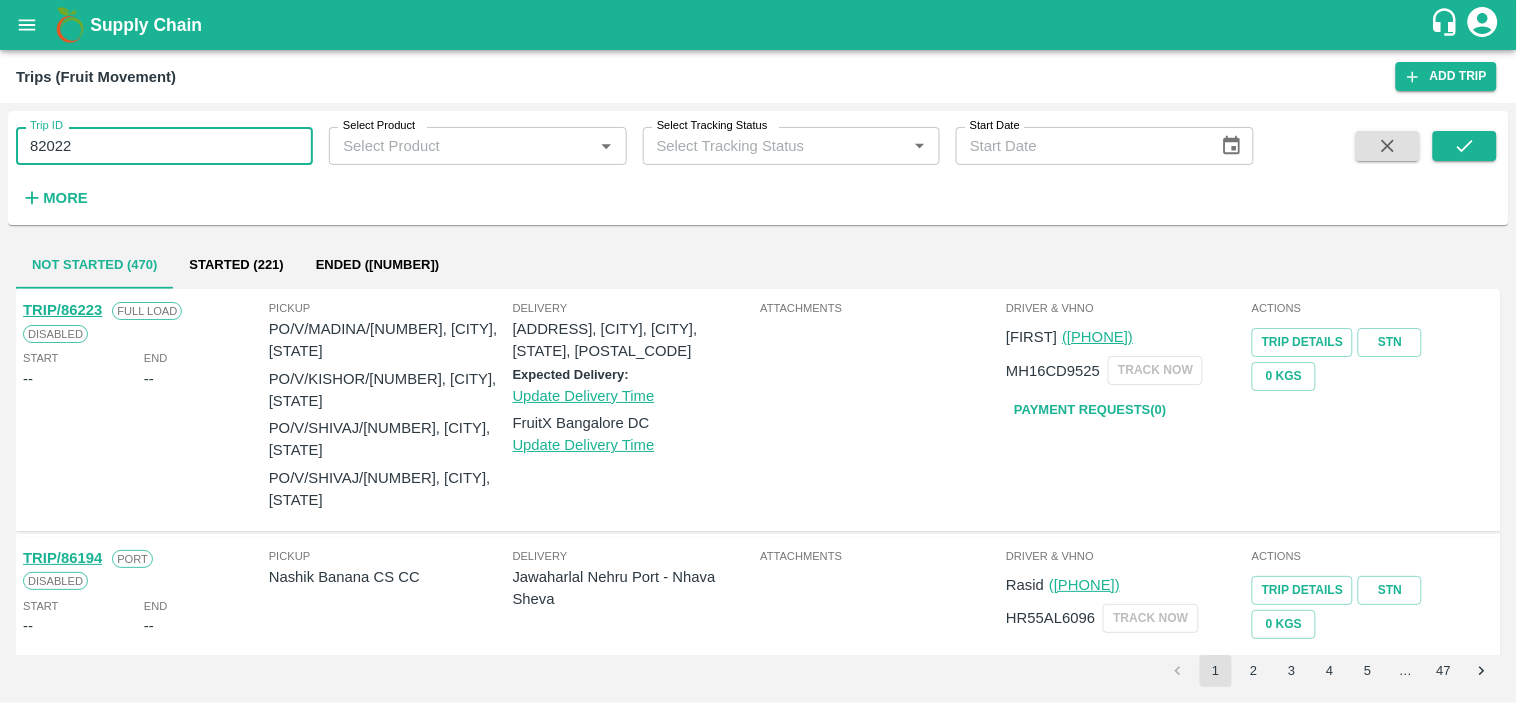 type on "82022" 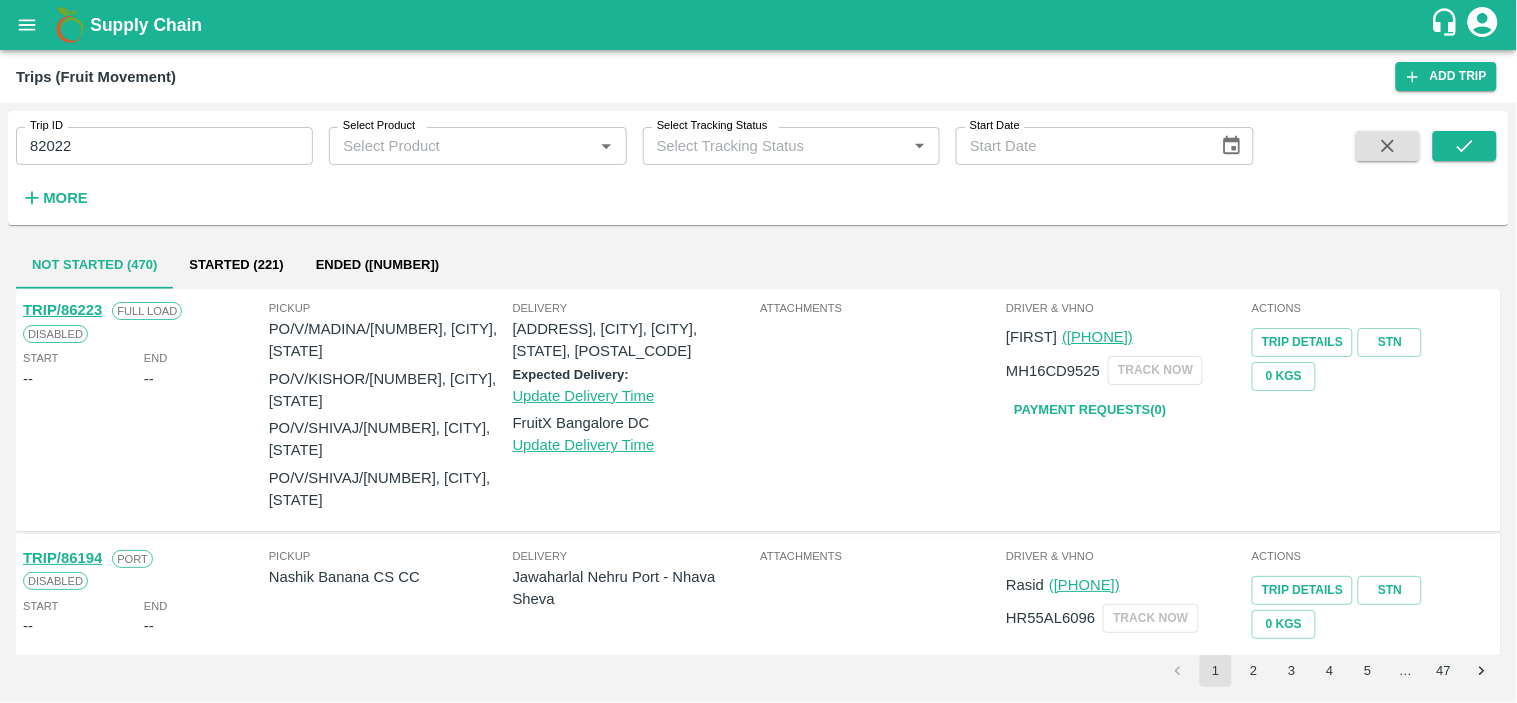 click on "Trip ID 82022 Trip ID Select Product Select Product   * Select Tracking Status Select Tracking Status   * Start Date Start Date More" at bounding box center [758, 168] 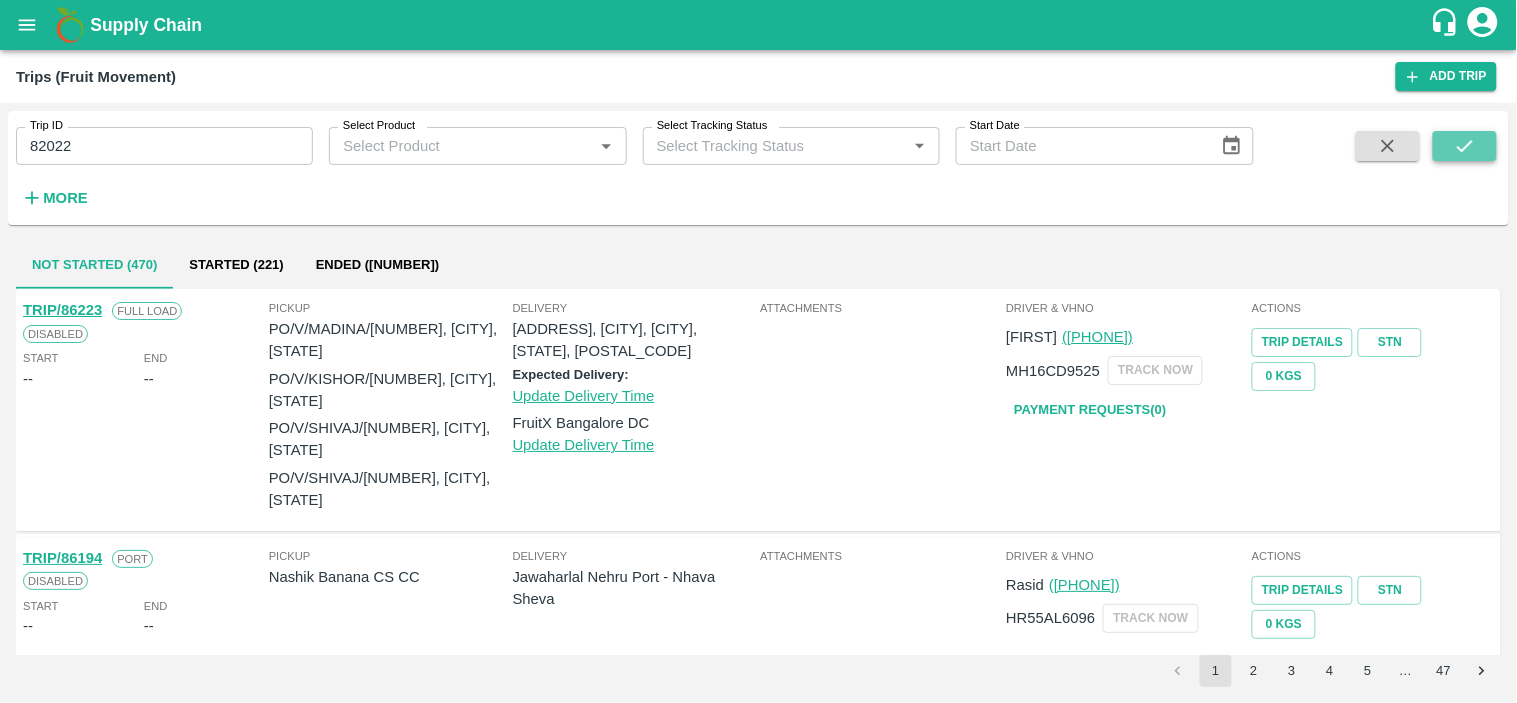 click 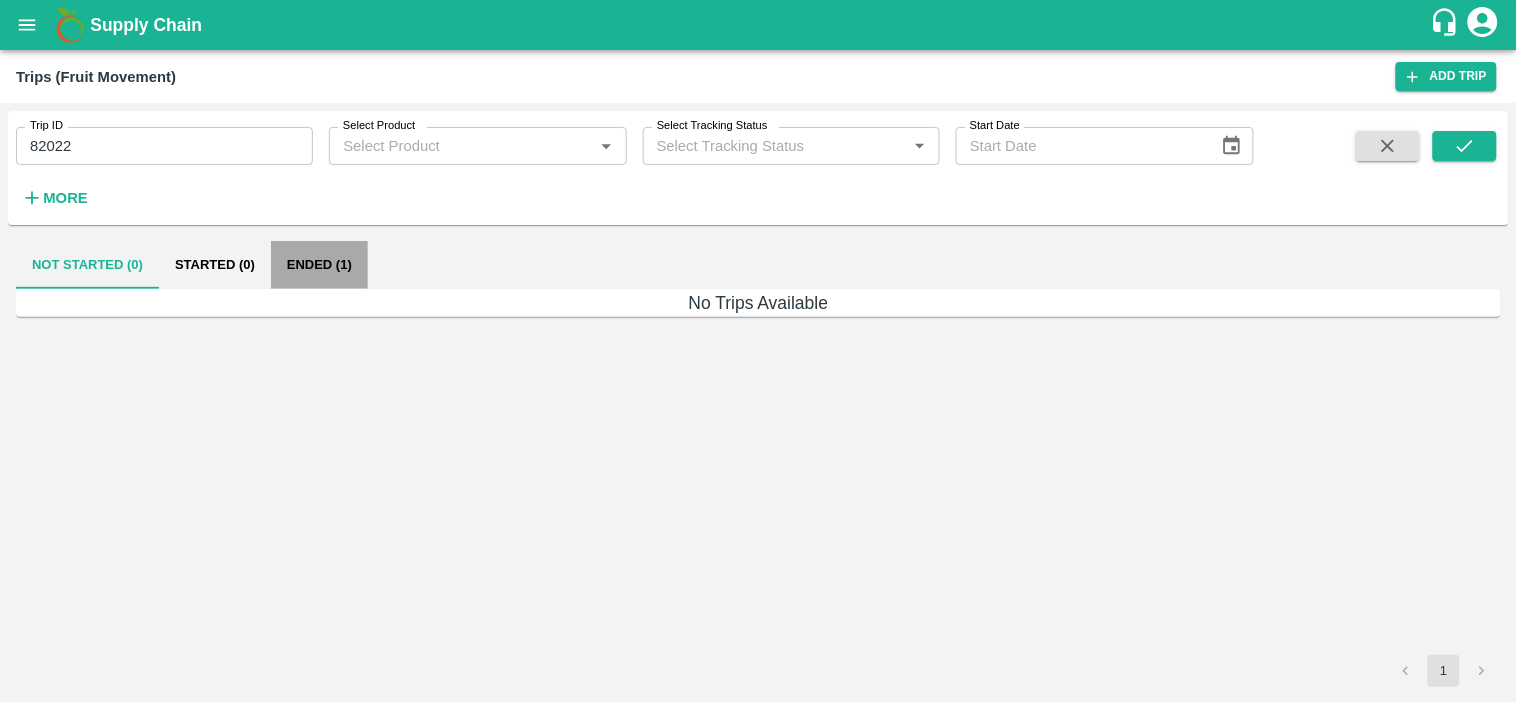 click on "Ended (1)" at bounding box center (319, 265) 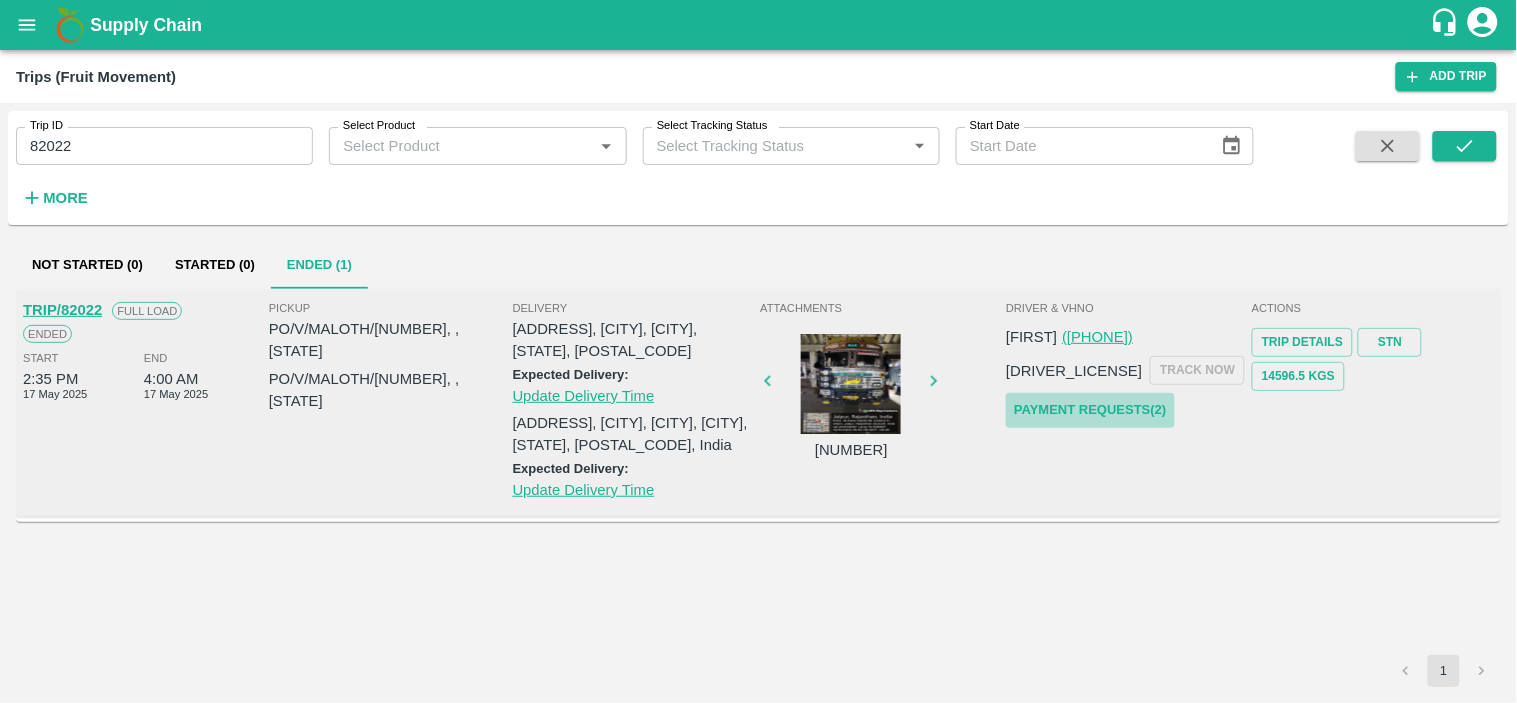 click on "Payment Requests( 2 )" at bounding box center (1090, 410) 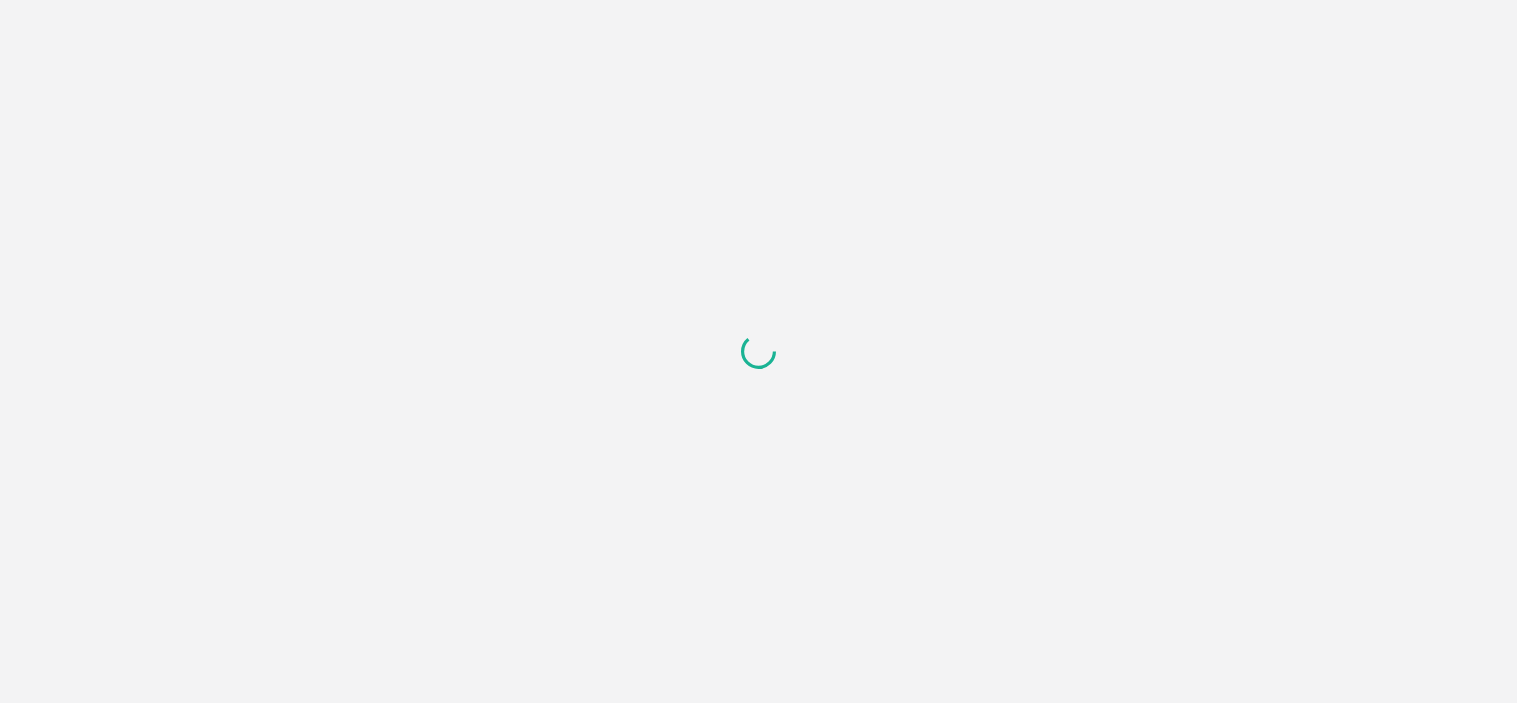 scroll, scrollTop: 0, scrollLeft: 0, axis: both 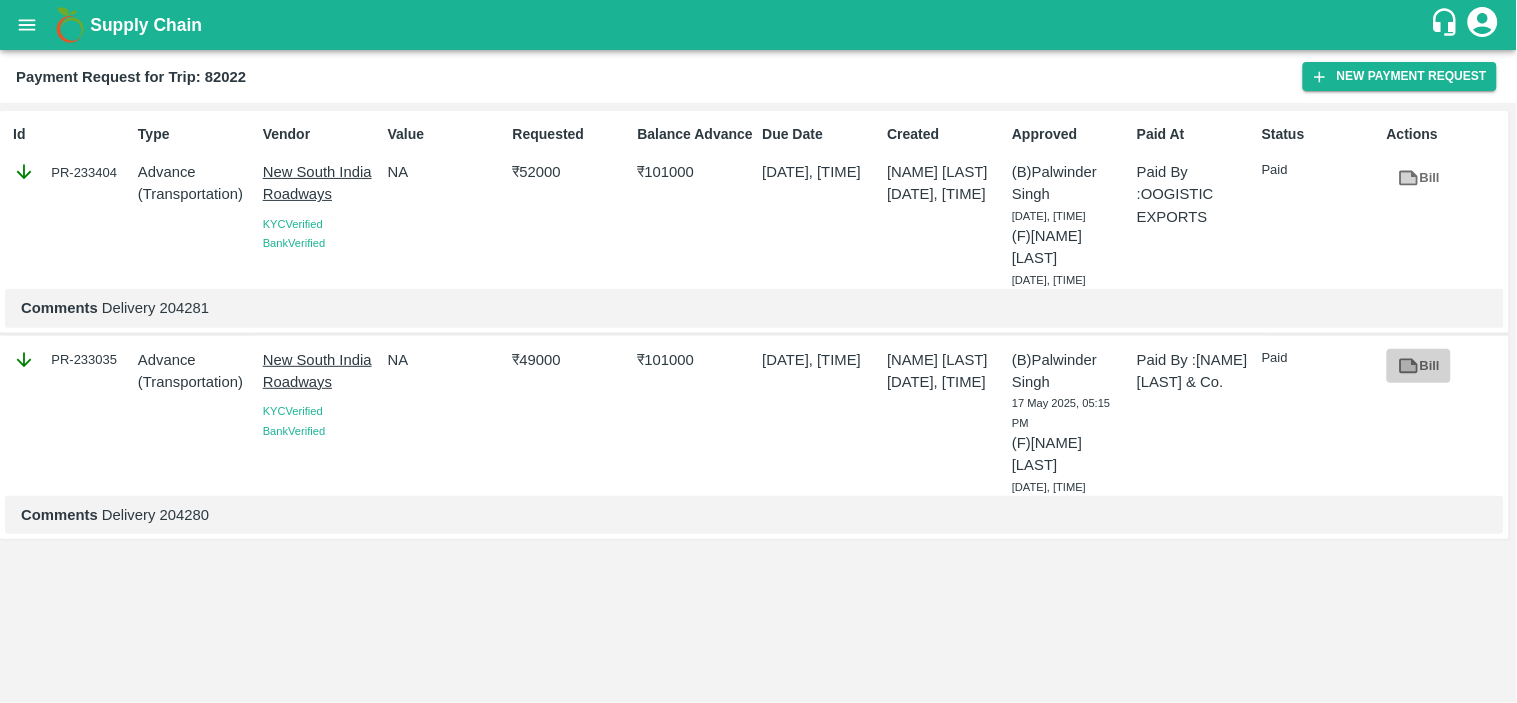 click 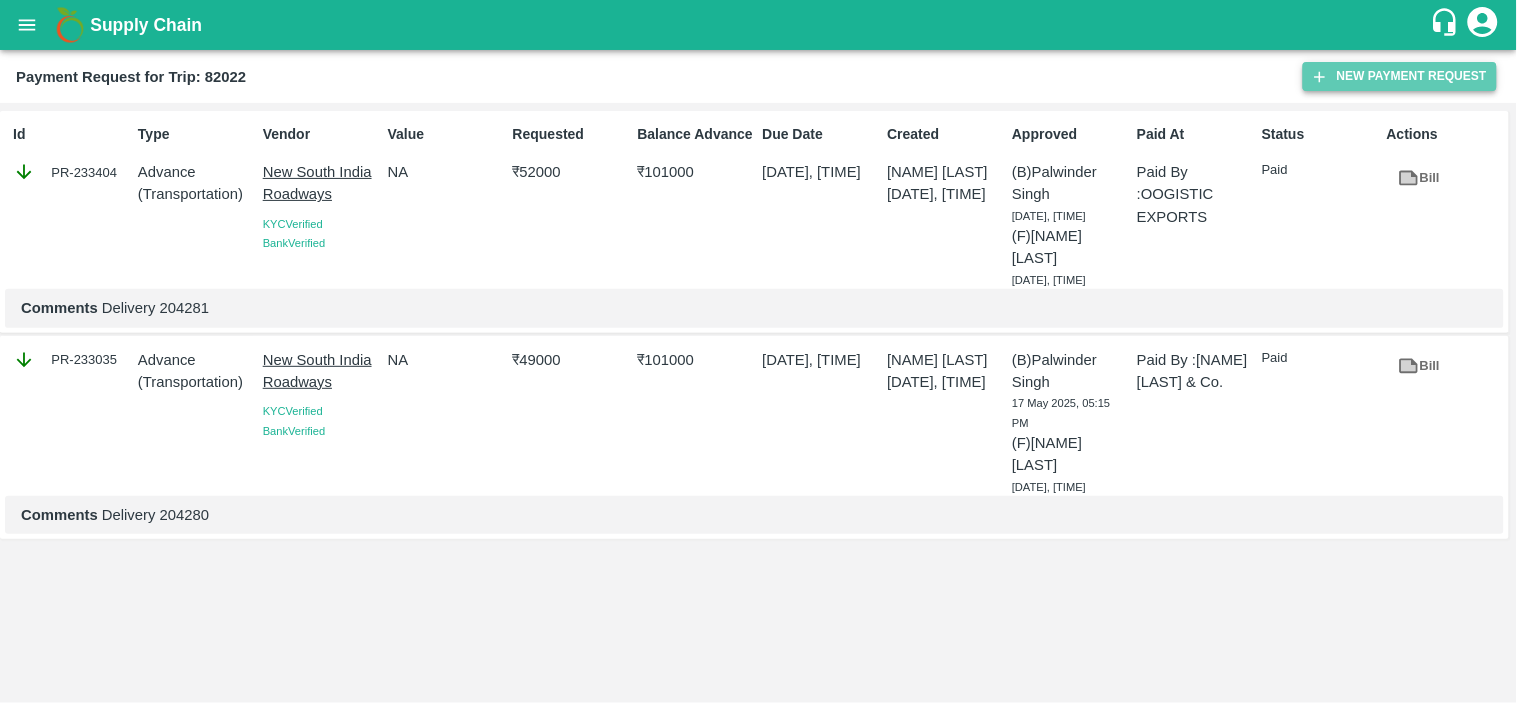 click on "New Payment Request" at bounding box center (1400, 76) 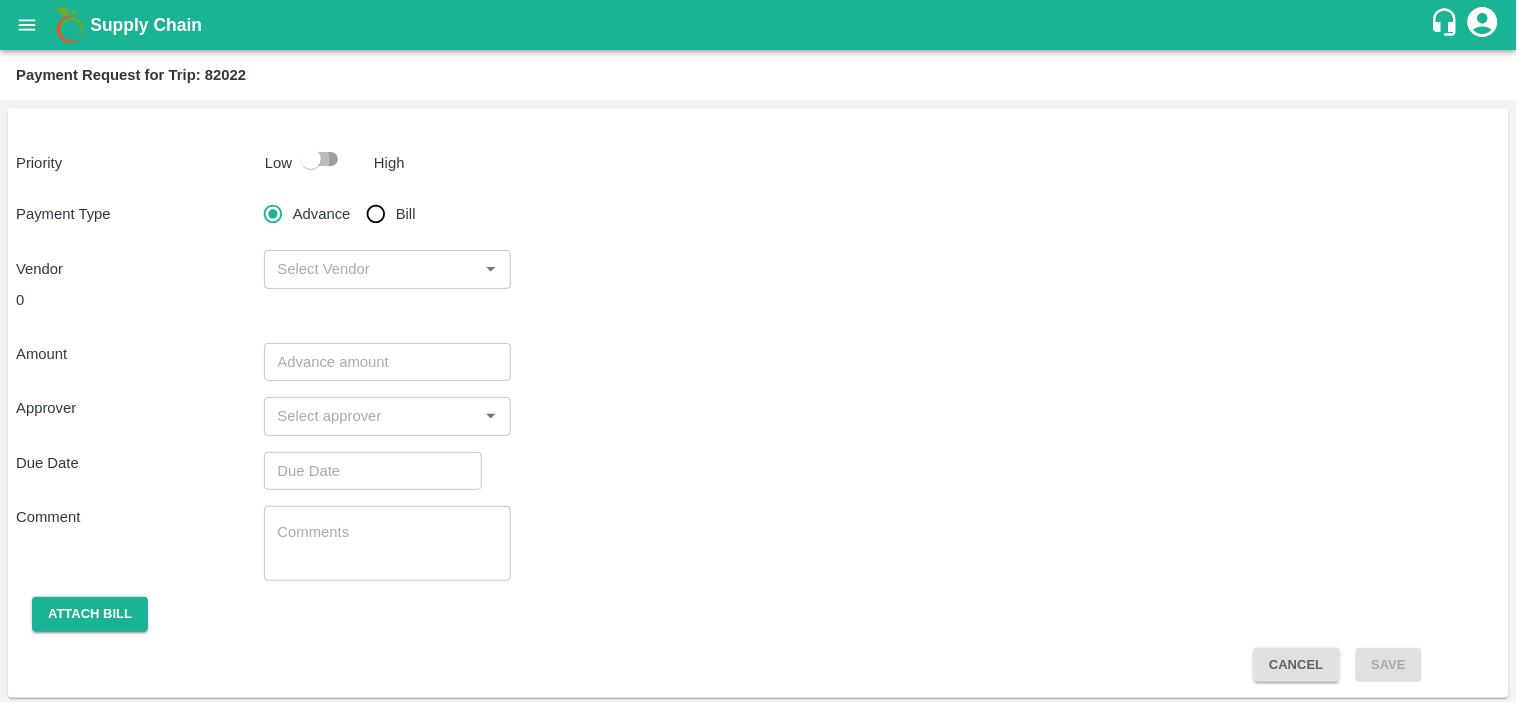 click at bounding box center (311, 159) 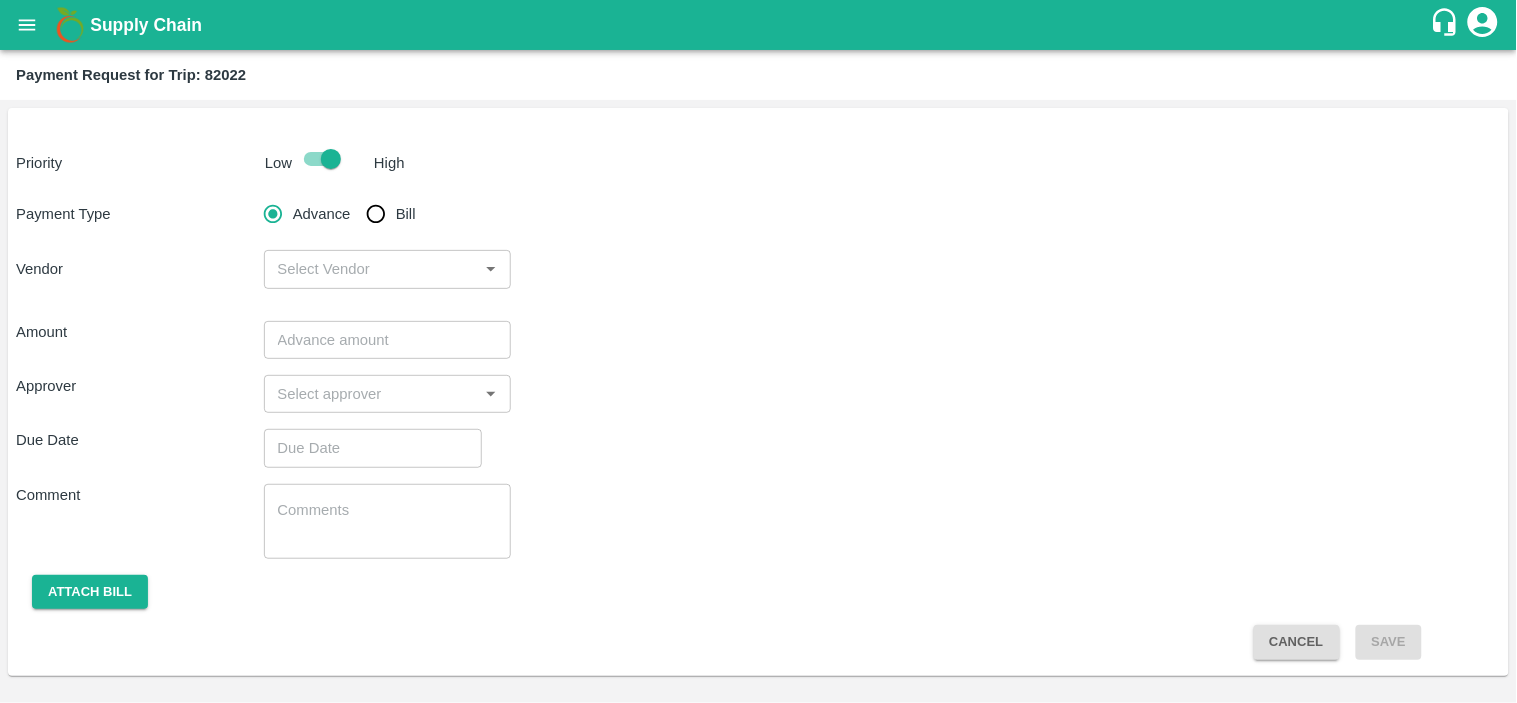 click on "Advance Bill" at bounding box center (388, 214) 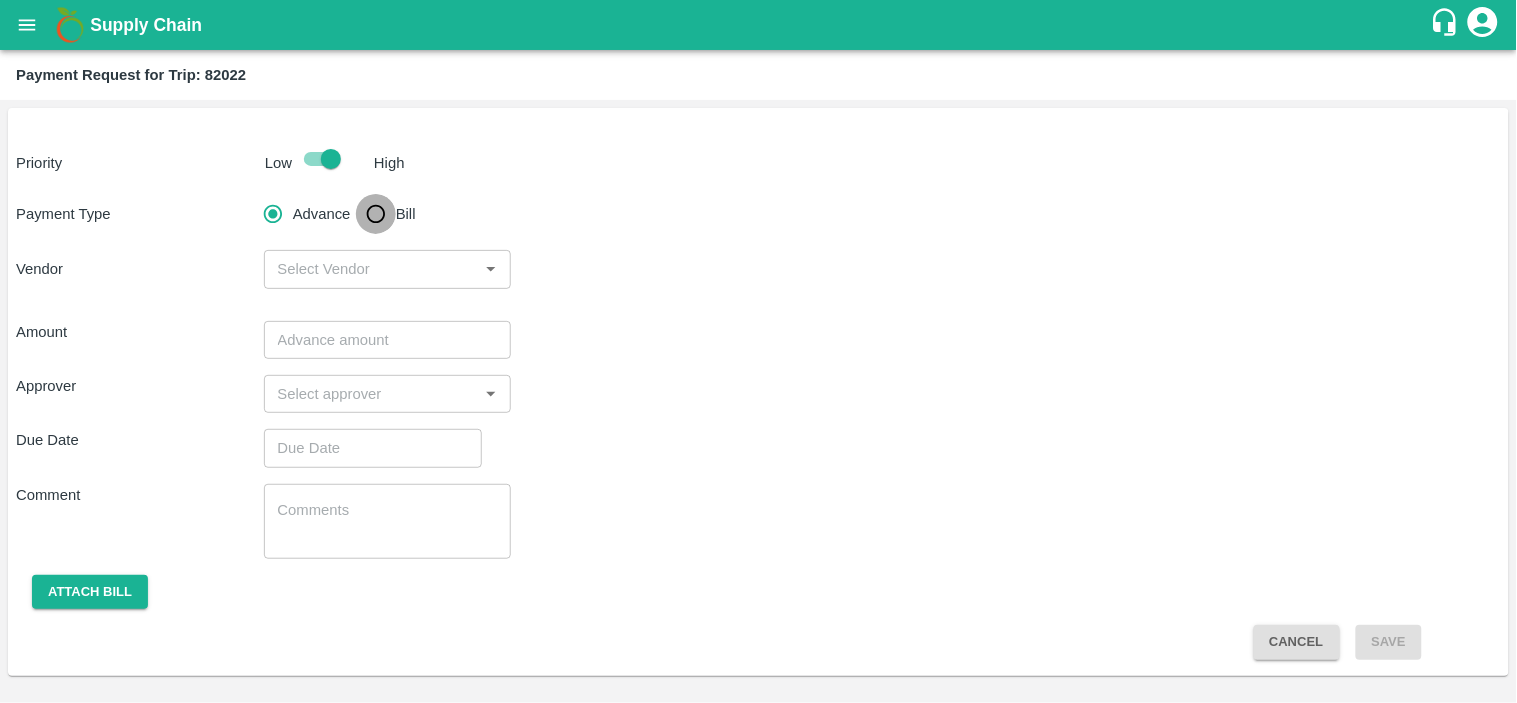 click on "Bill" at bounding box center [376, 214] 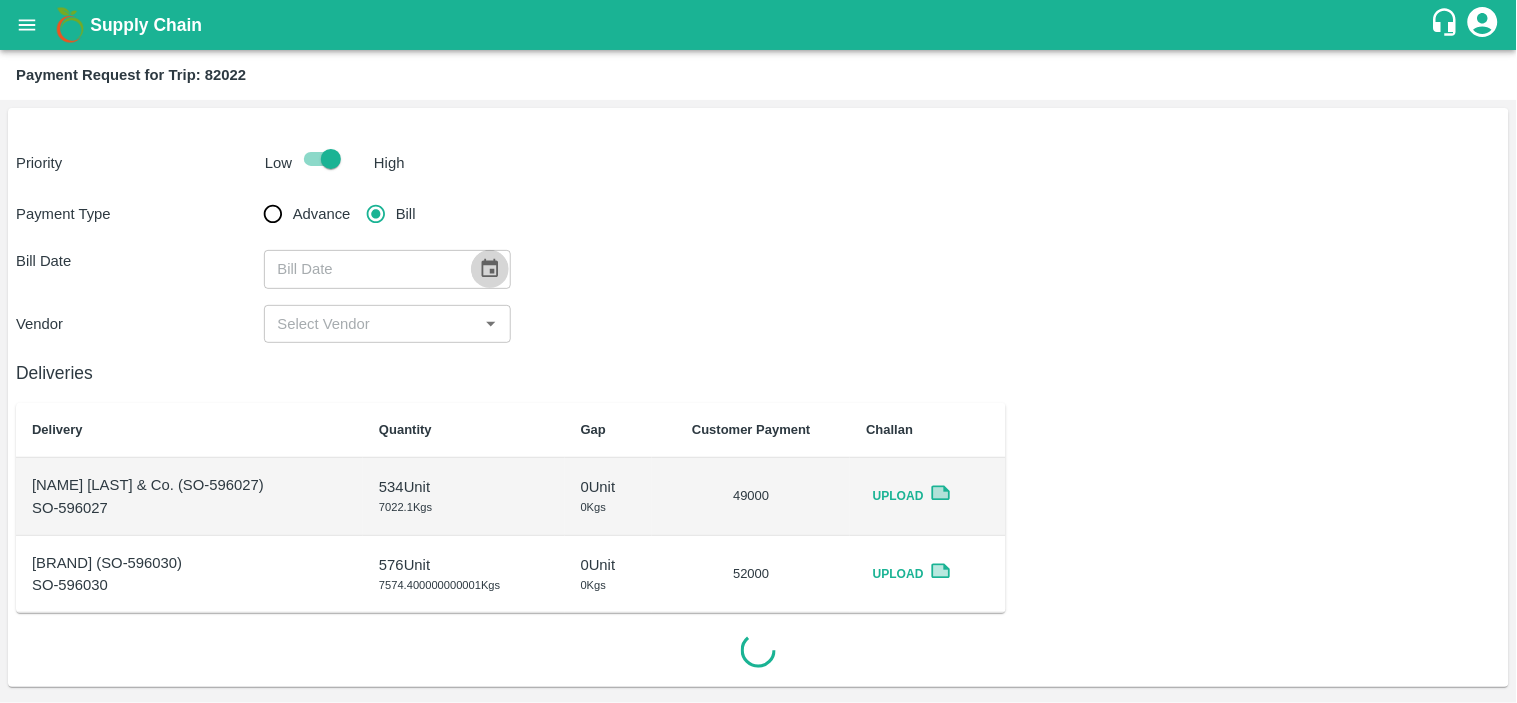 click 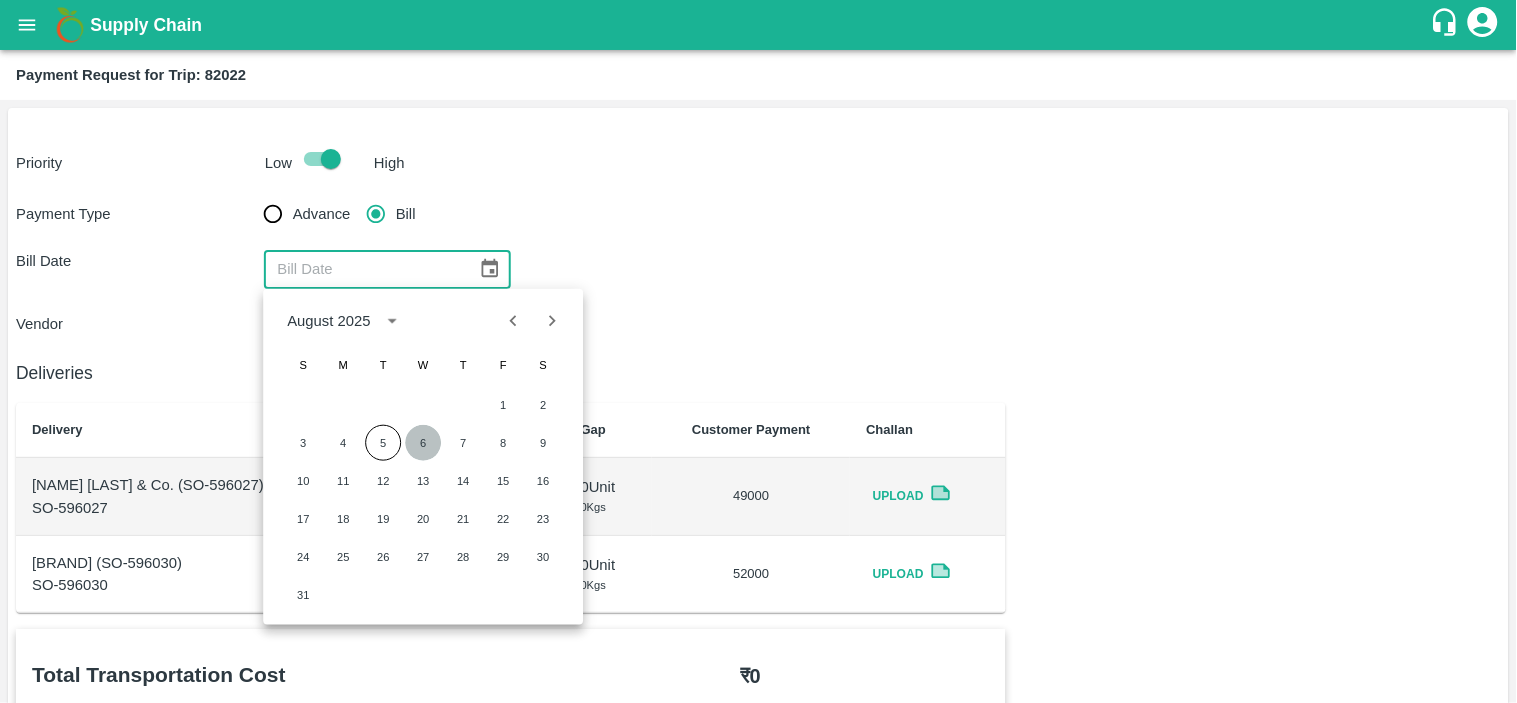 click on "6" at bounding box center (423, 443) 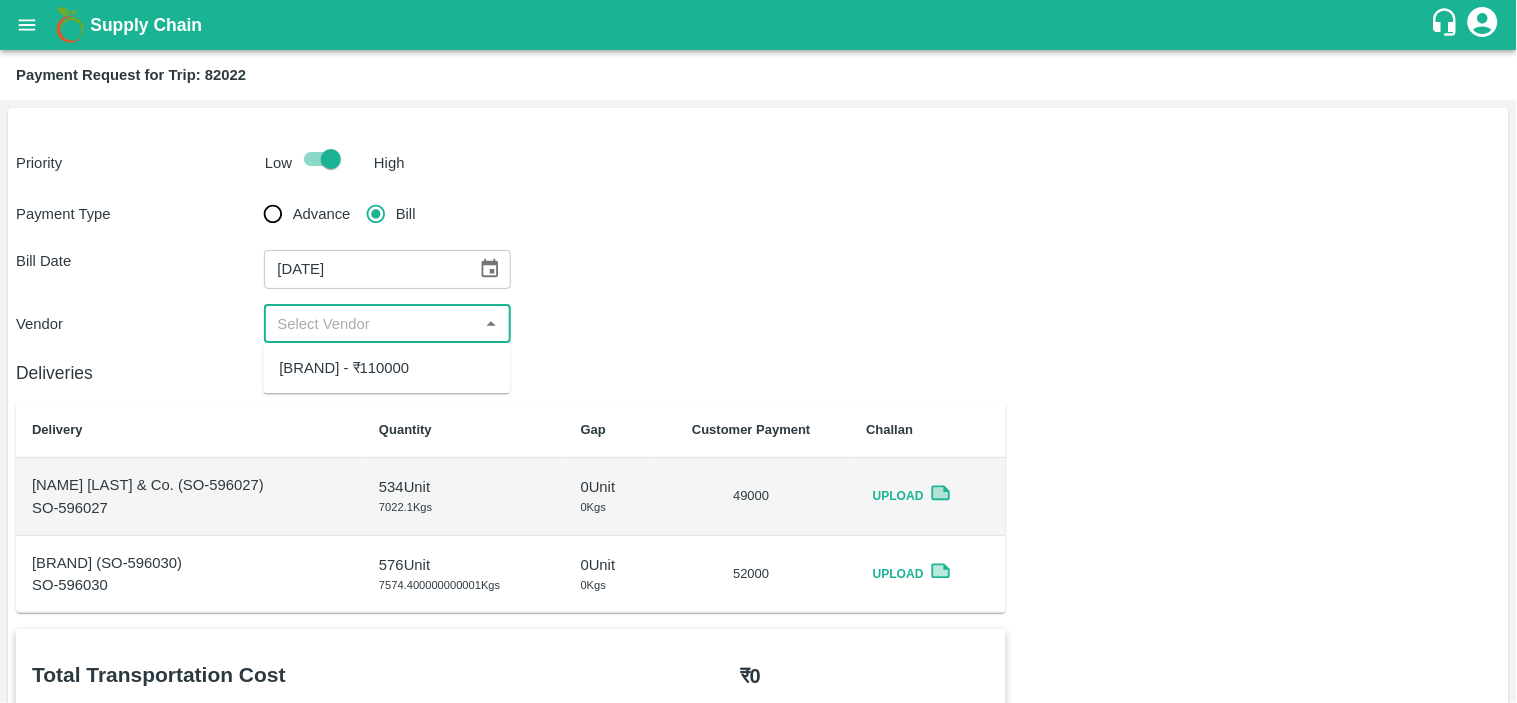 click at bounding box center [371, 324] 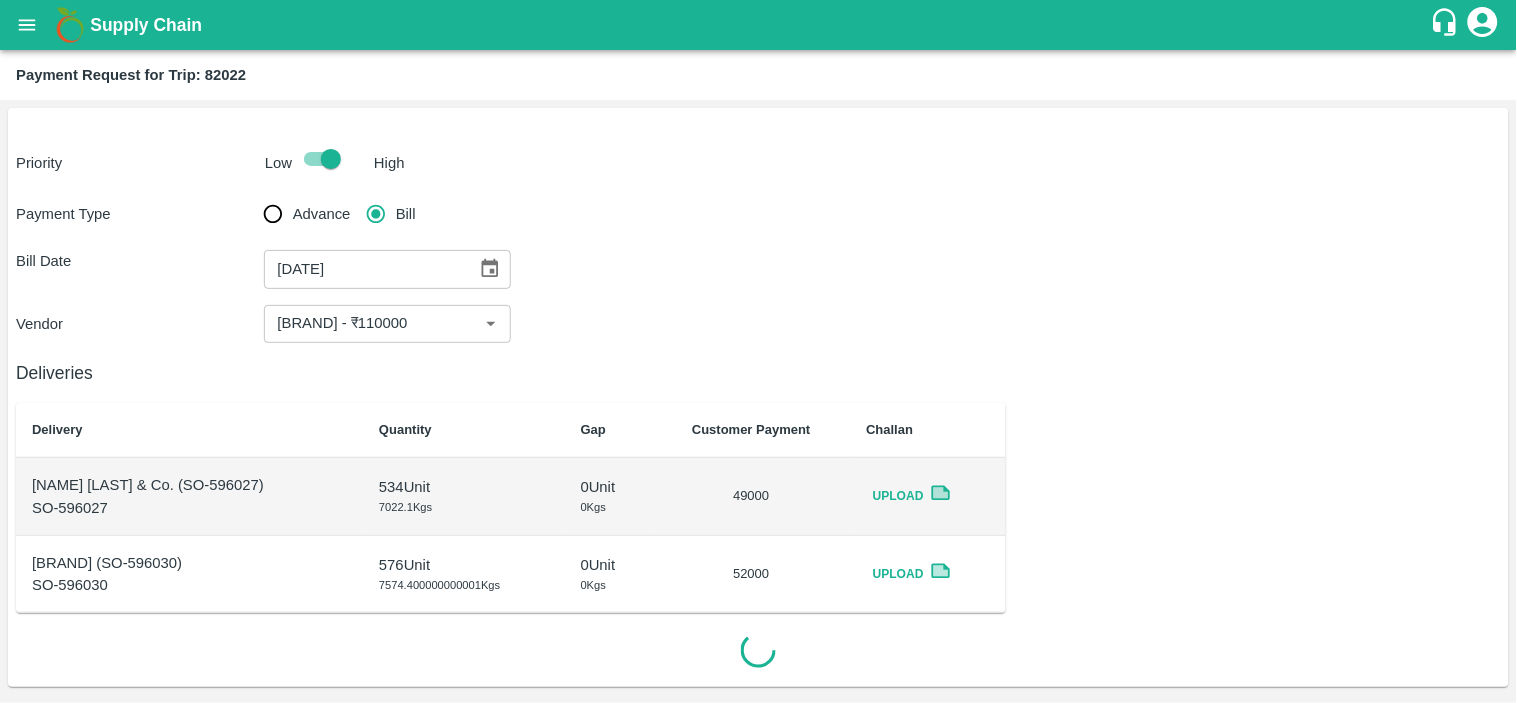 type 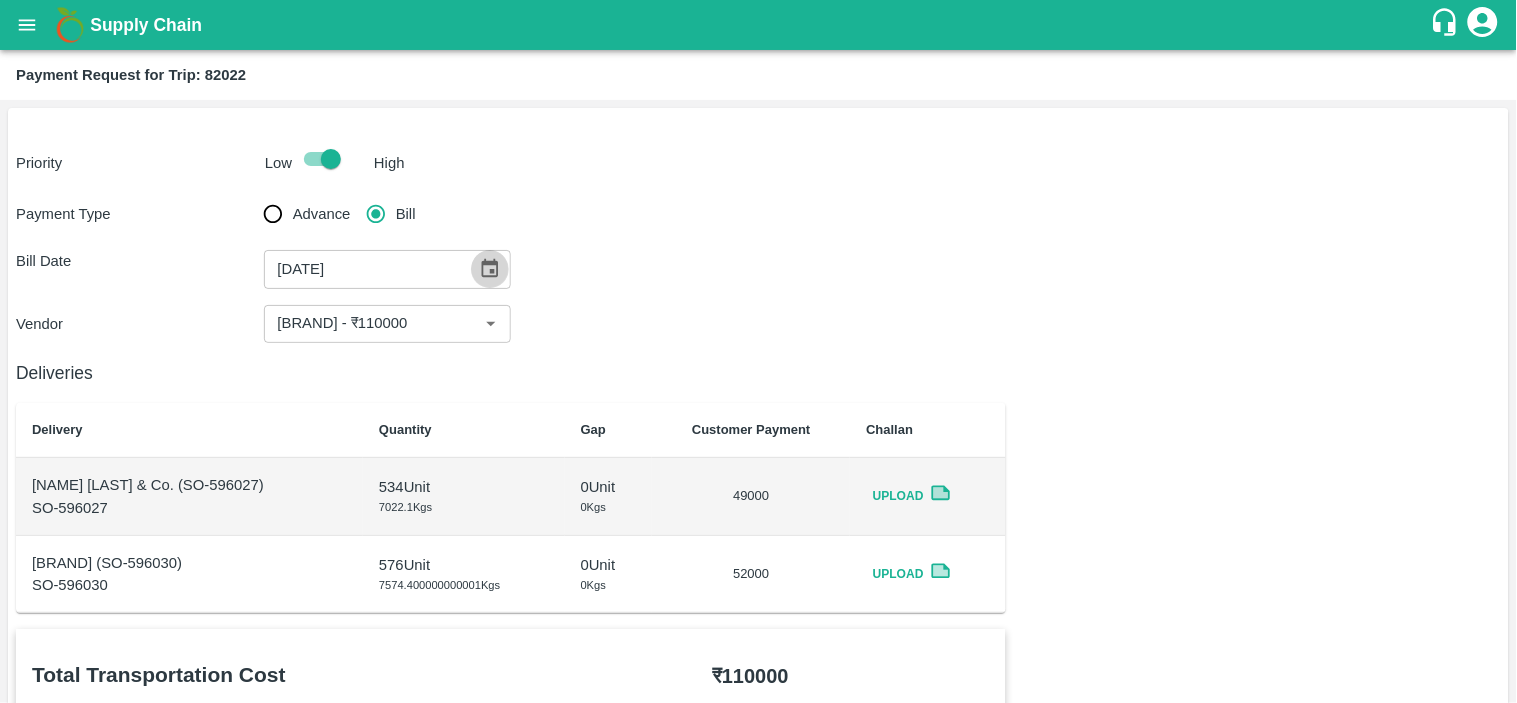 type 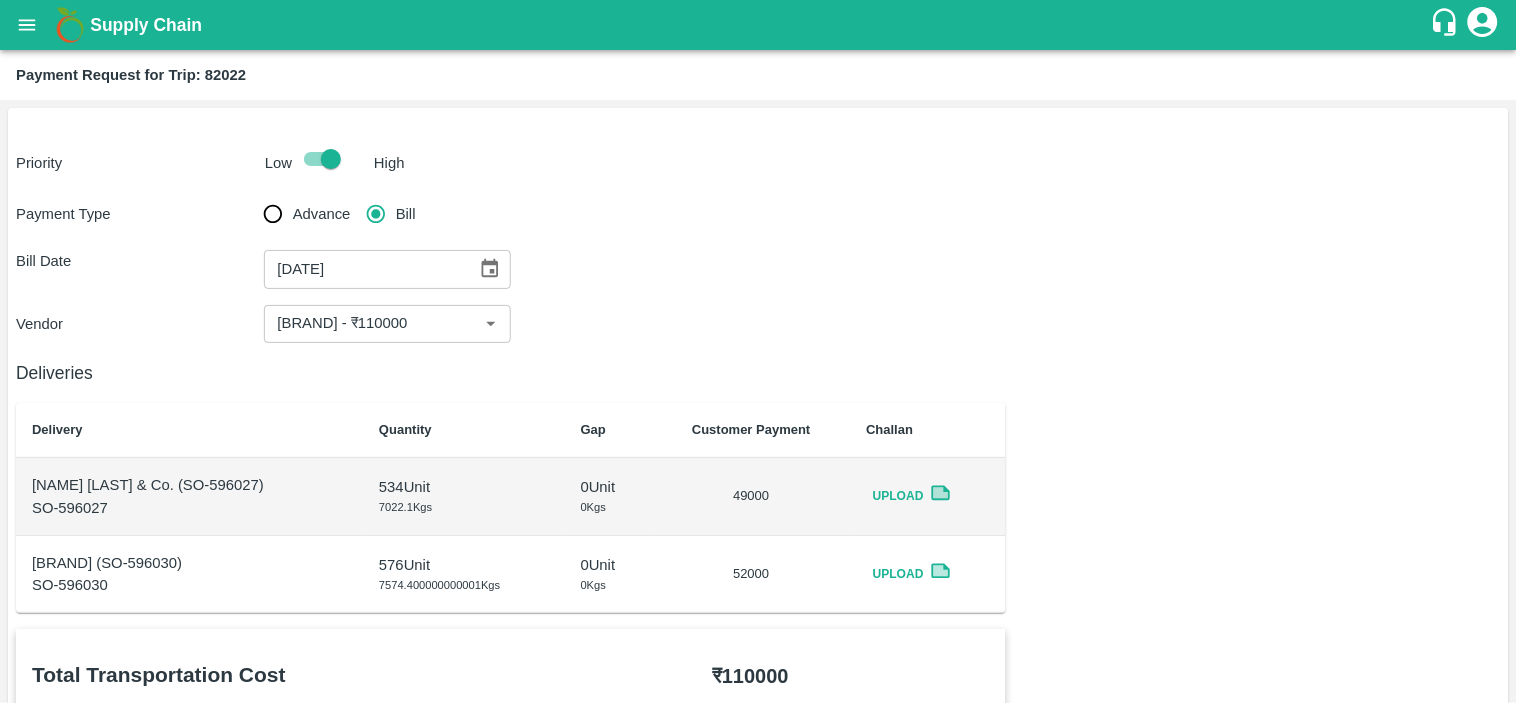 scroll, scrollTop: 423, scrollLeft: 0, axis: vertical 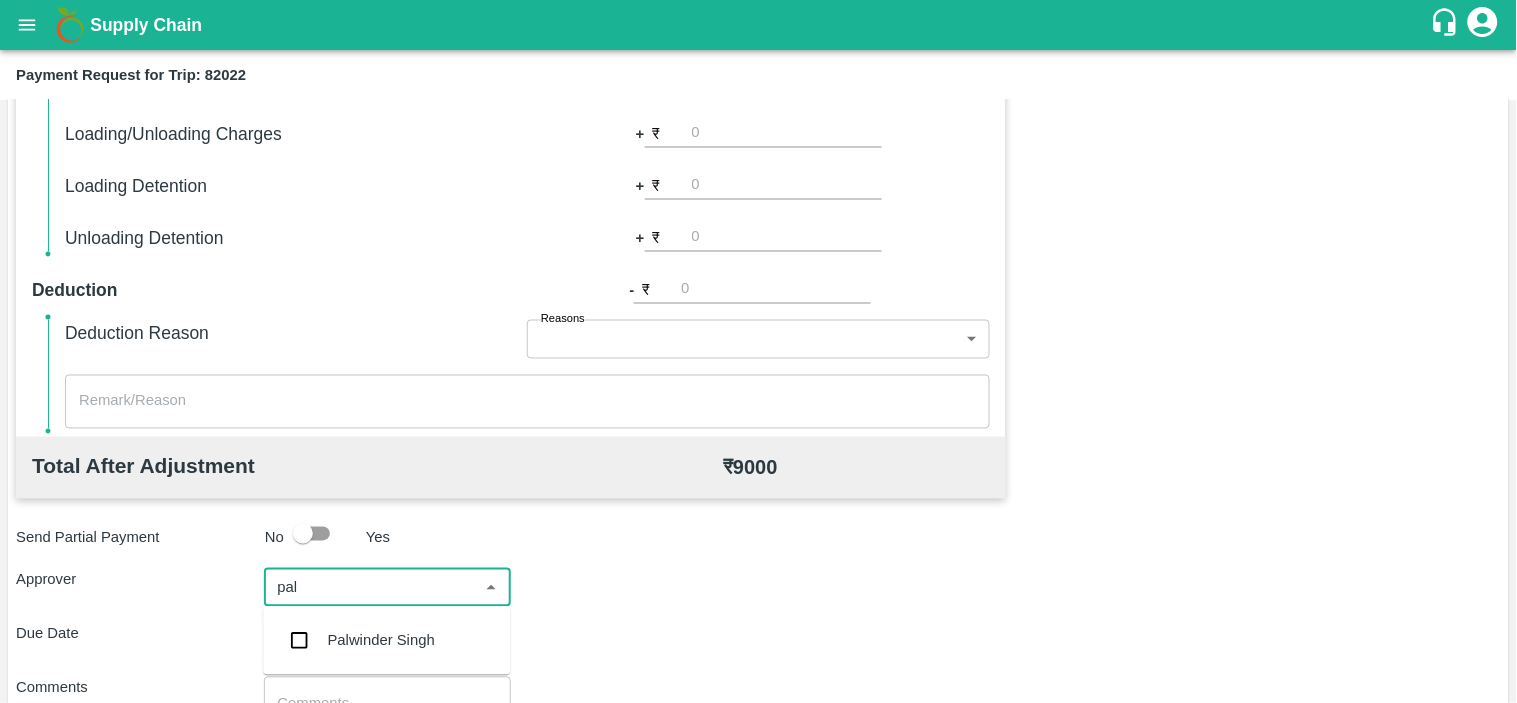 type on "palw" 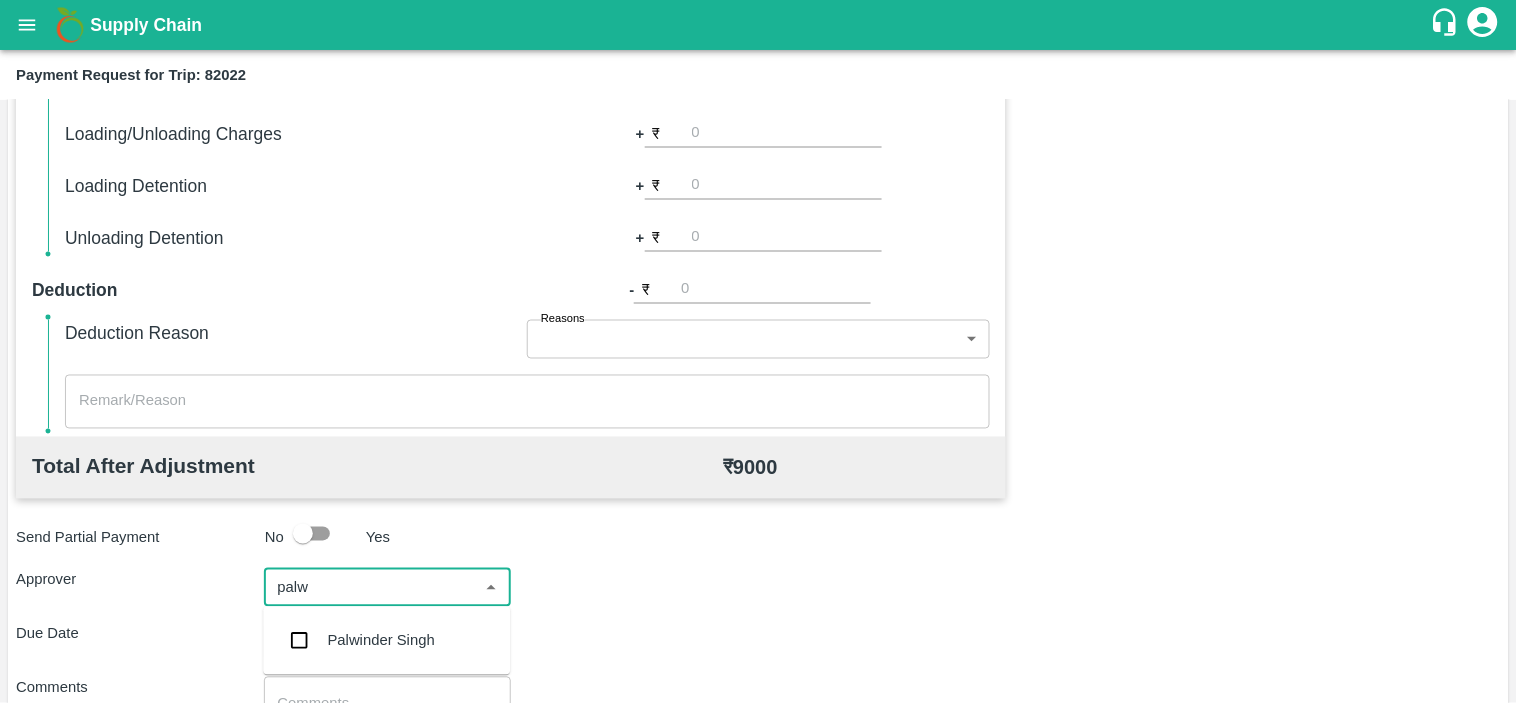 click on "Palwinder Singh" at bounding box center [386, 641] 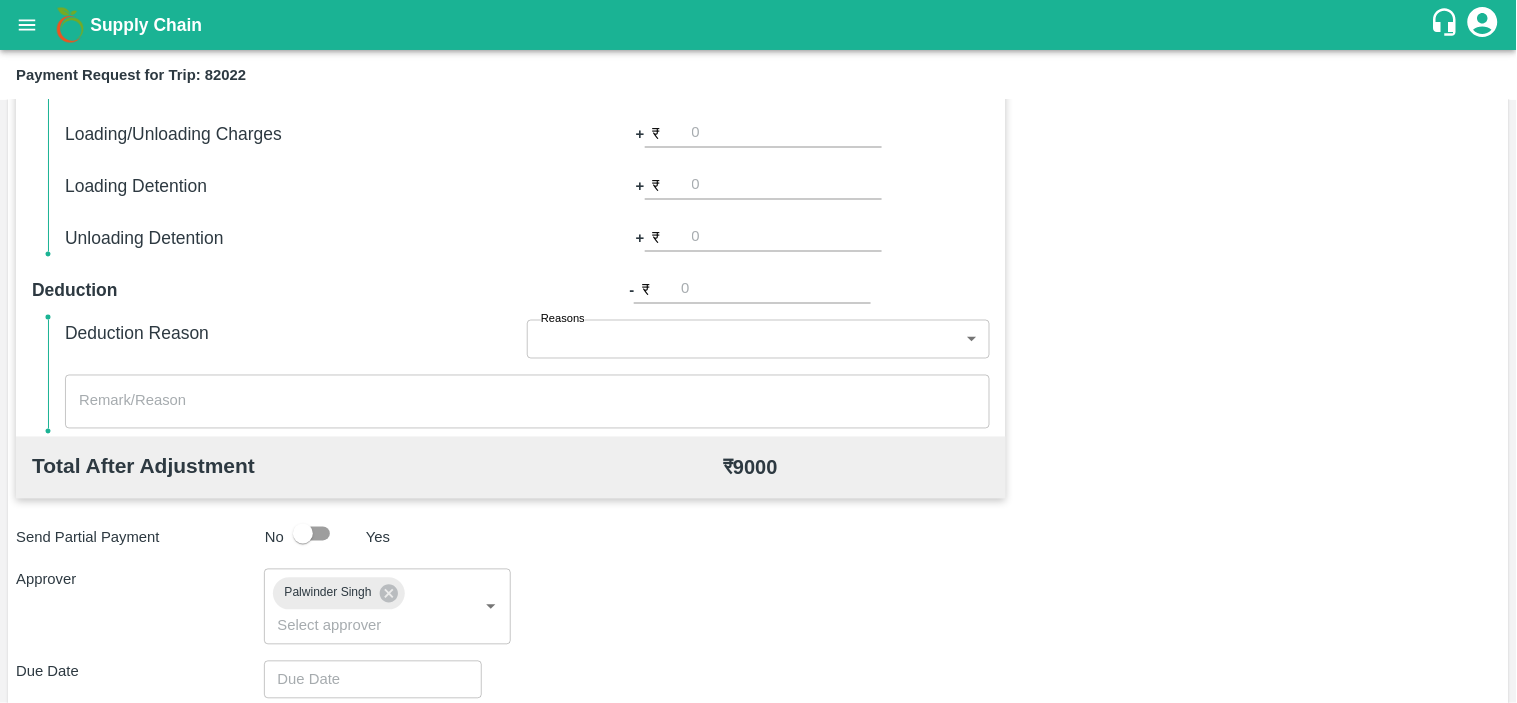 click on "Approver Palwinder Singh ​" at bounding box center [758, 607] 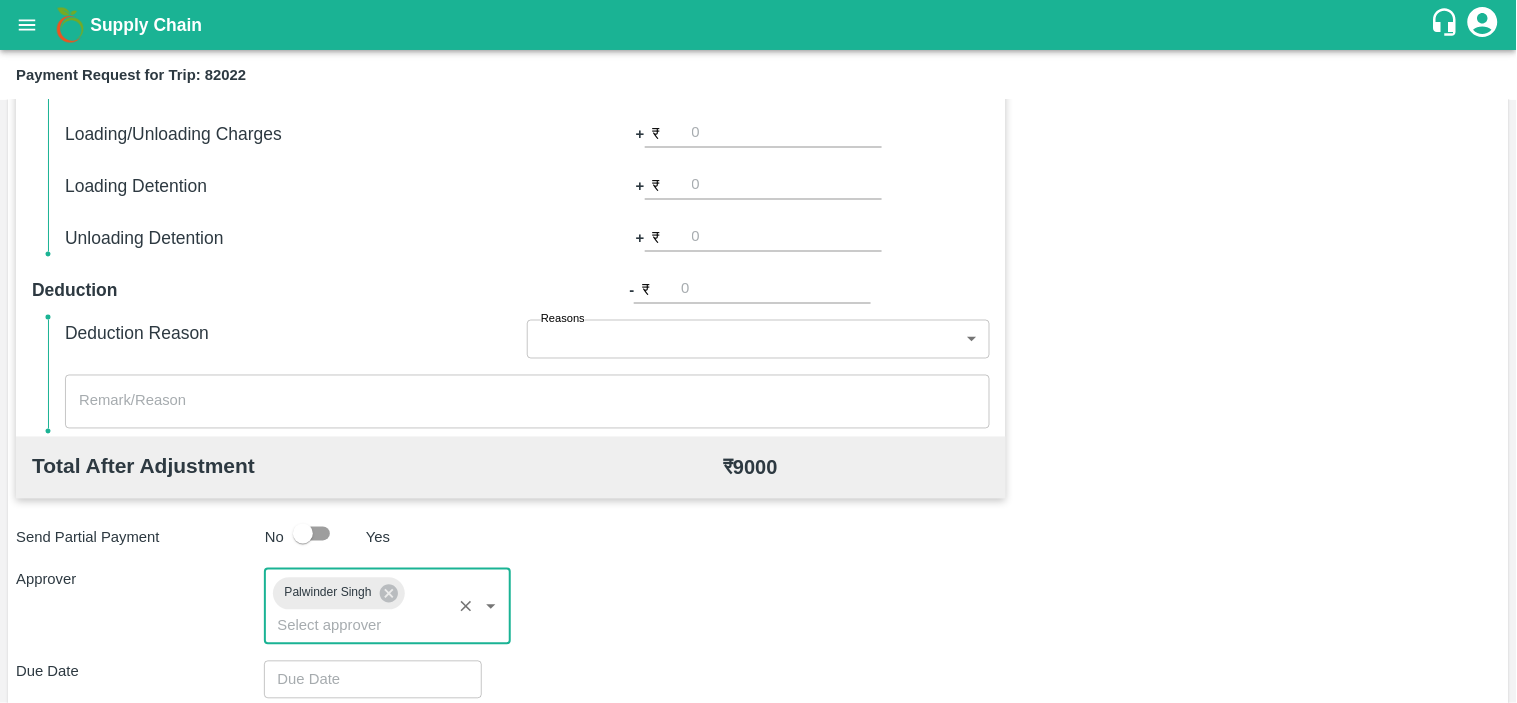 type on "DD/MM/YYYY hh:mm aa" 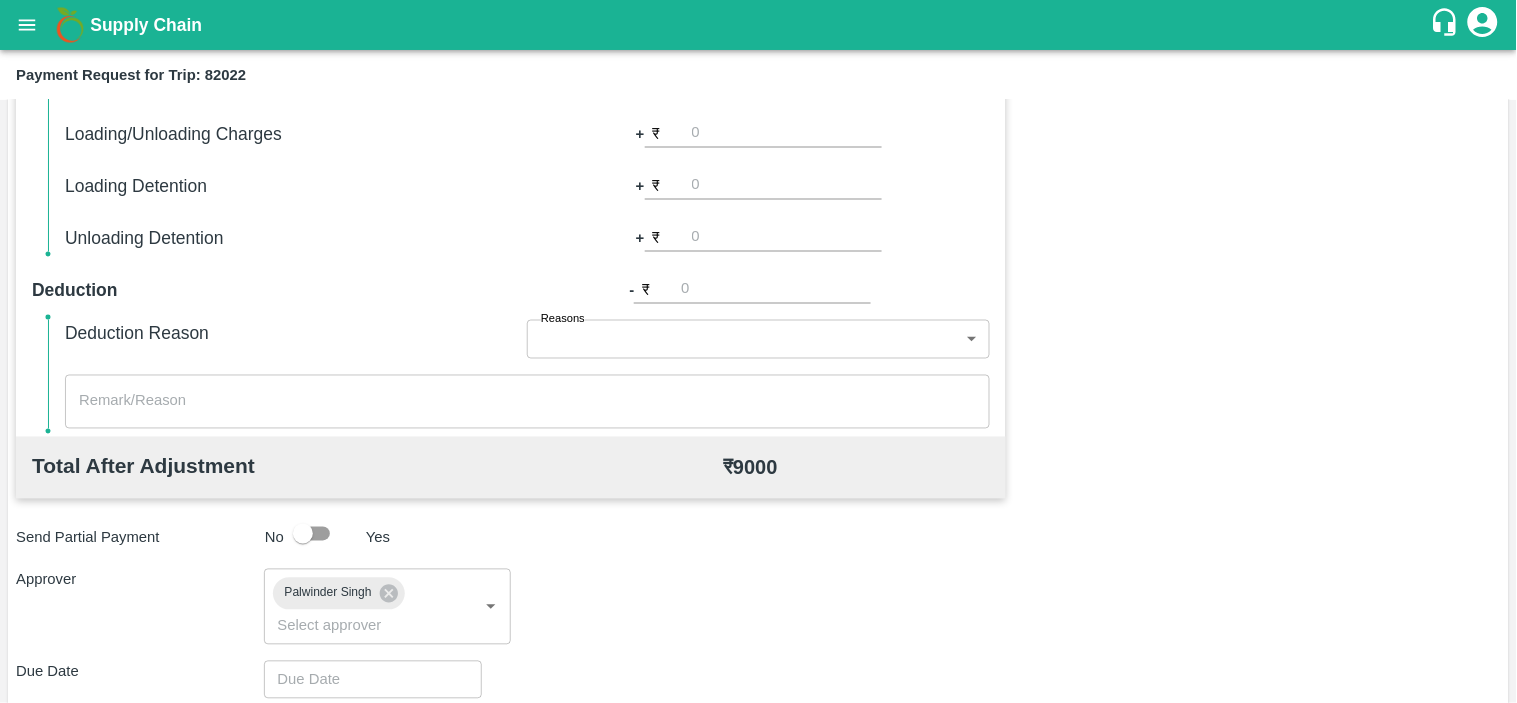 scroll, scrollTop: 955, scrollLeft: 0, axis: vertical 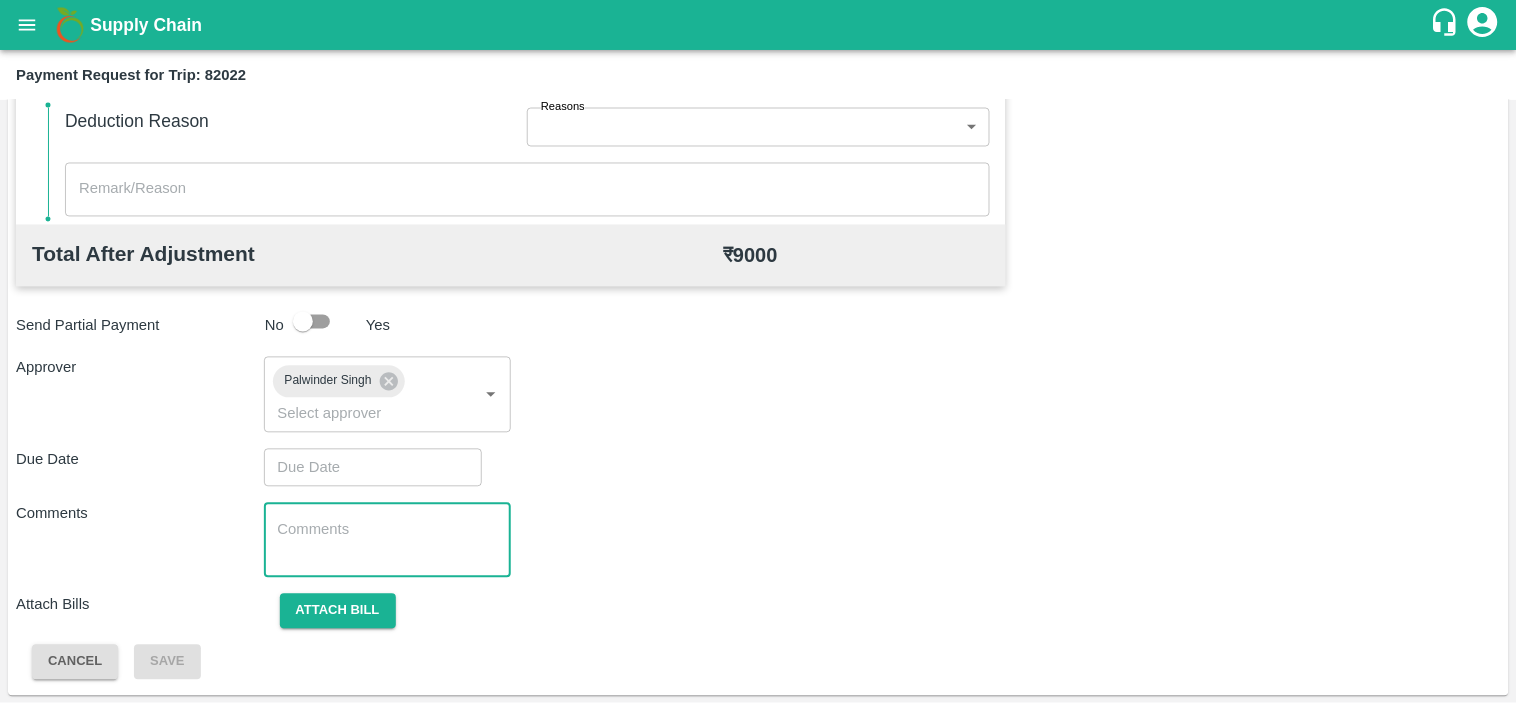type on "DD/MM/YYYY hh:mm aa" 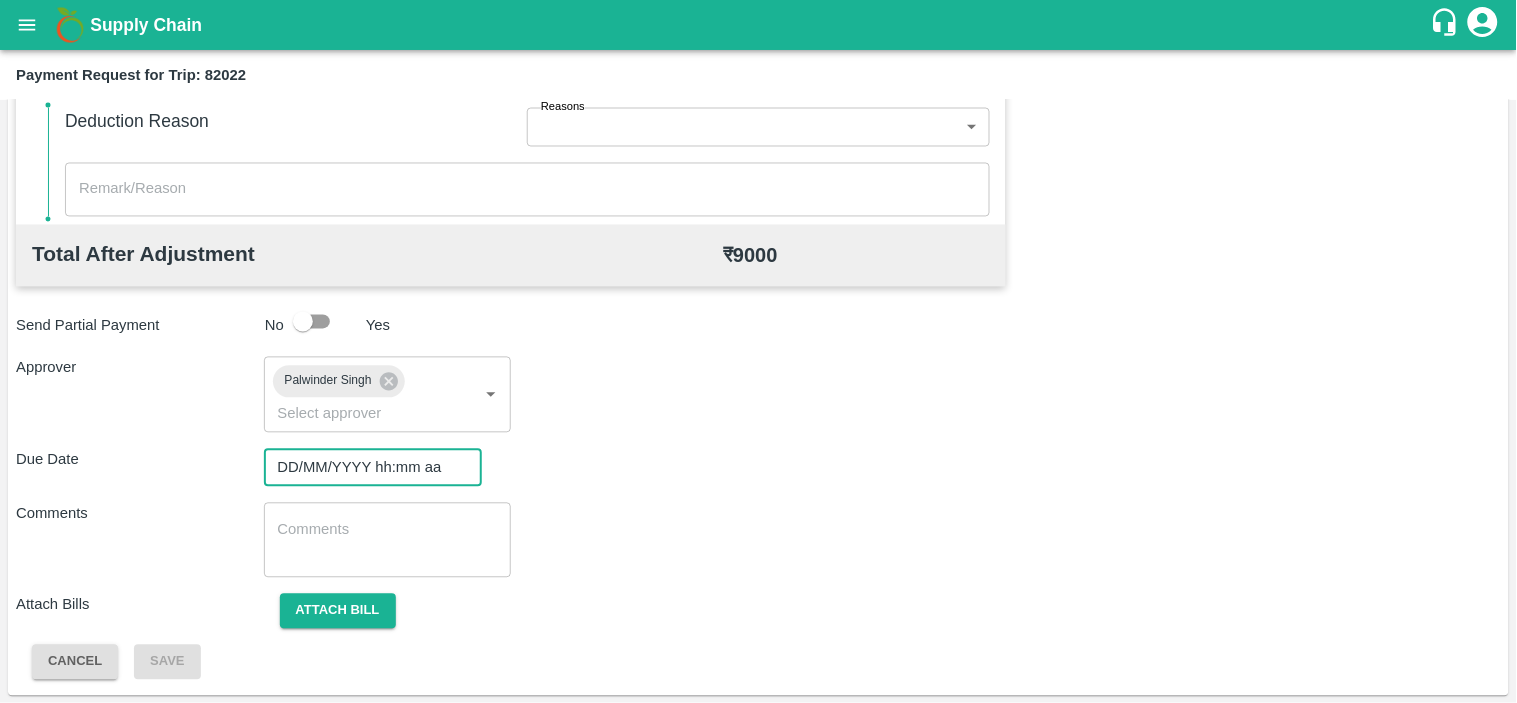 click on "DD/MM/YYYY hh:mm aa" at bounding box center [366, 468] 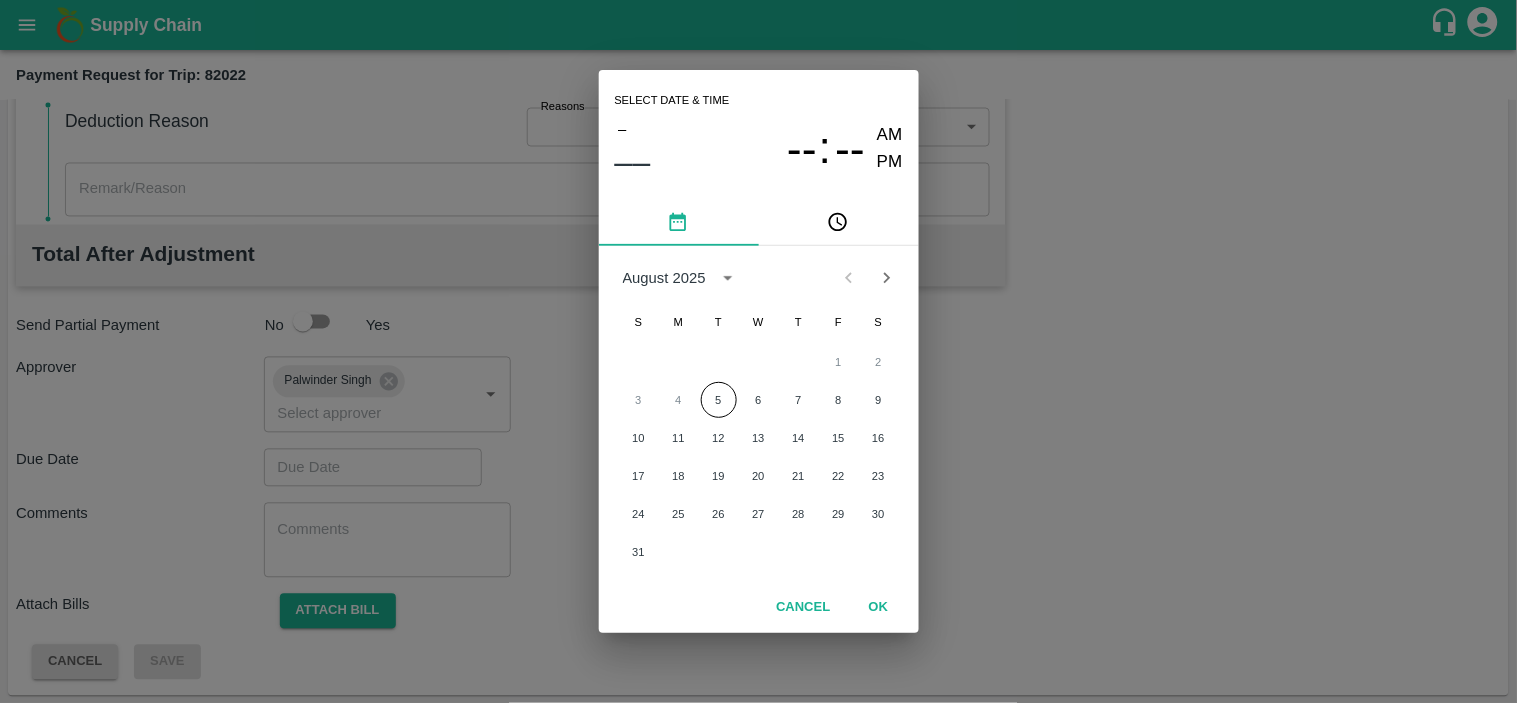 click on "1 2" at bounding box center (759, 362) 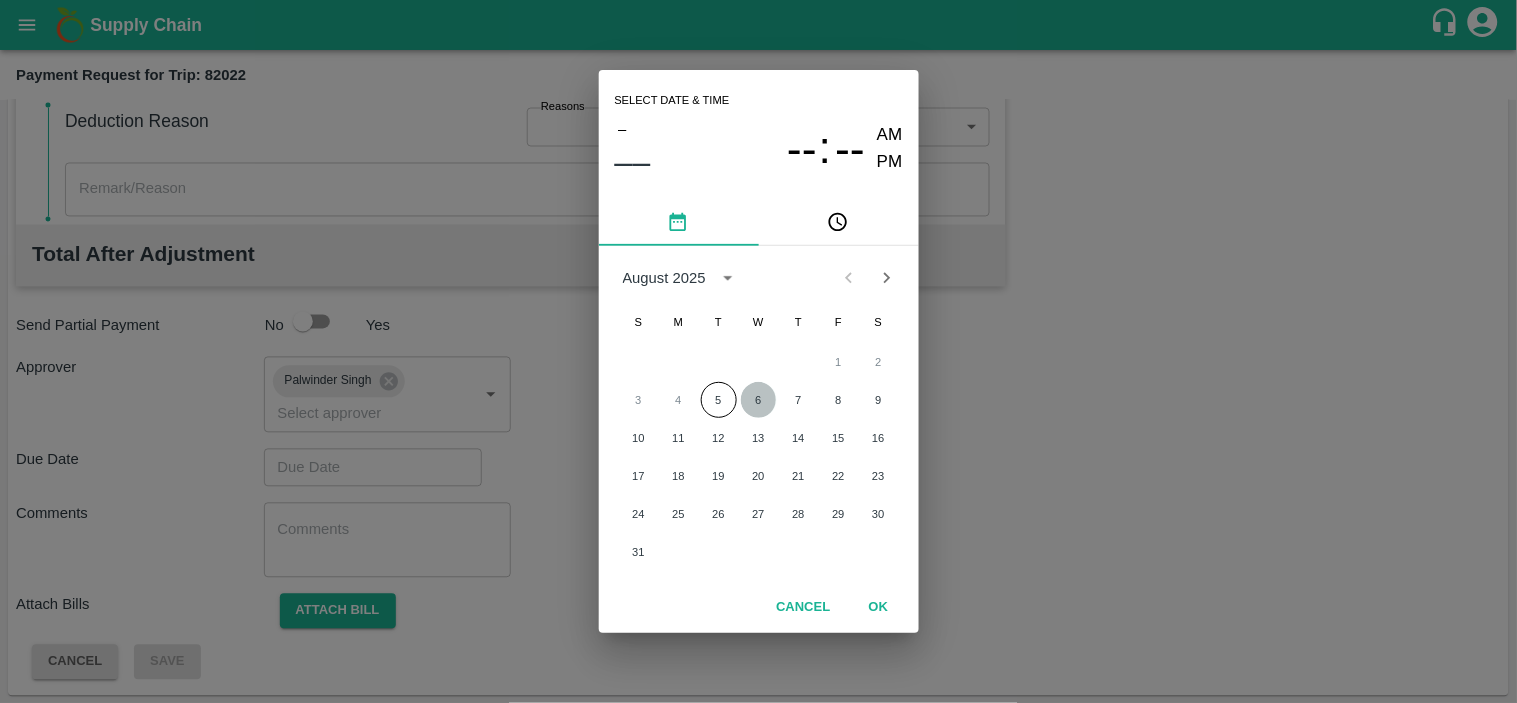 click on "6" at bounding box center [759, 400] 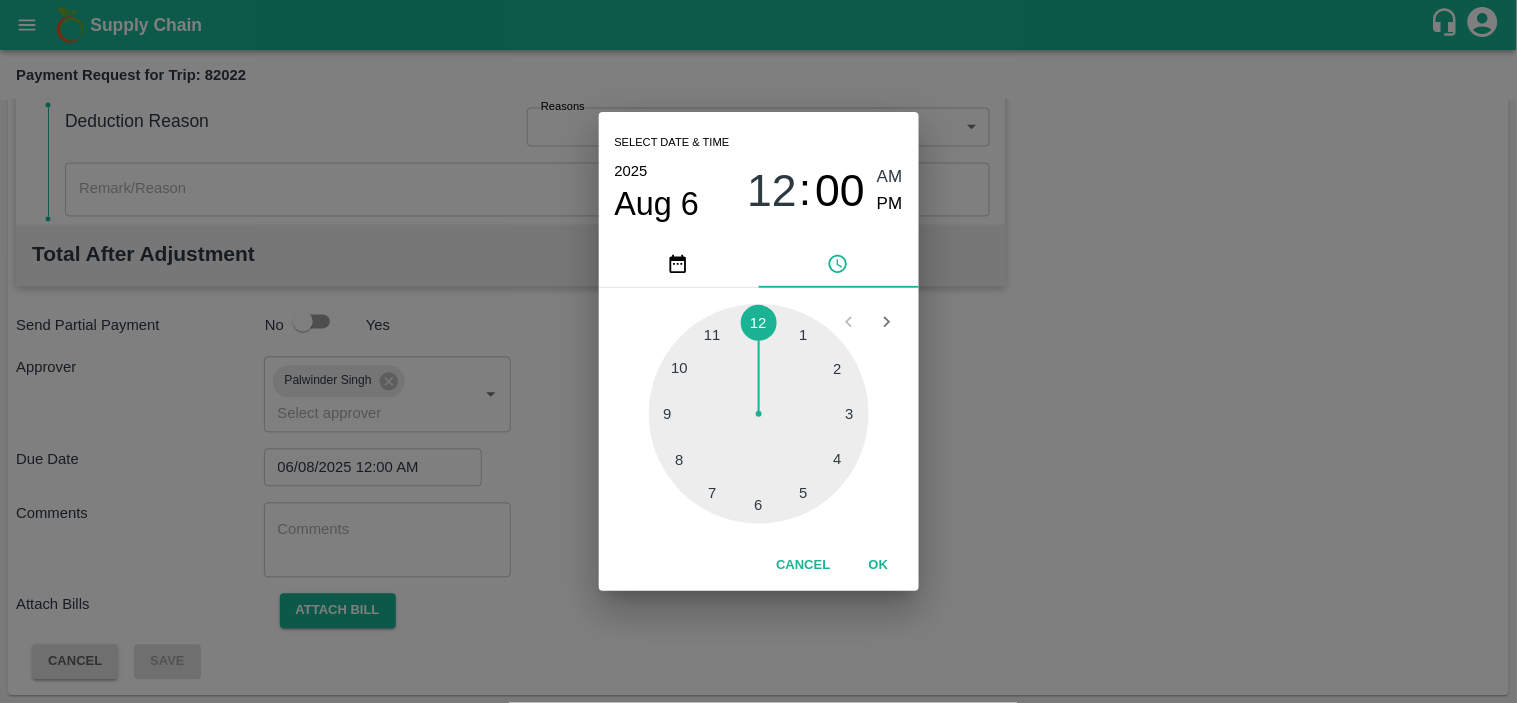 click at bounding box center [759, 414] 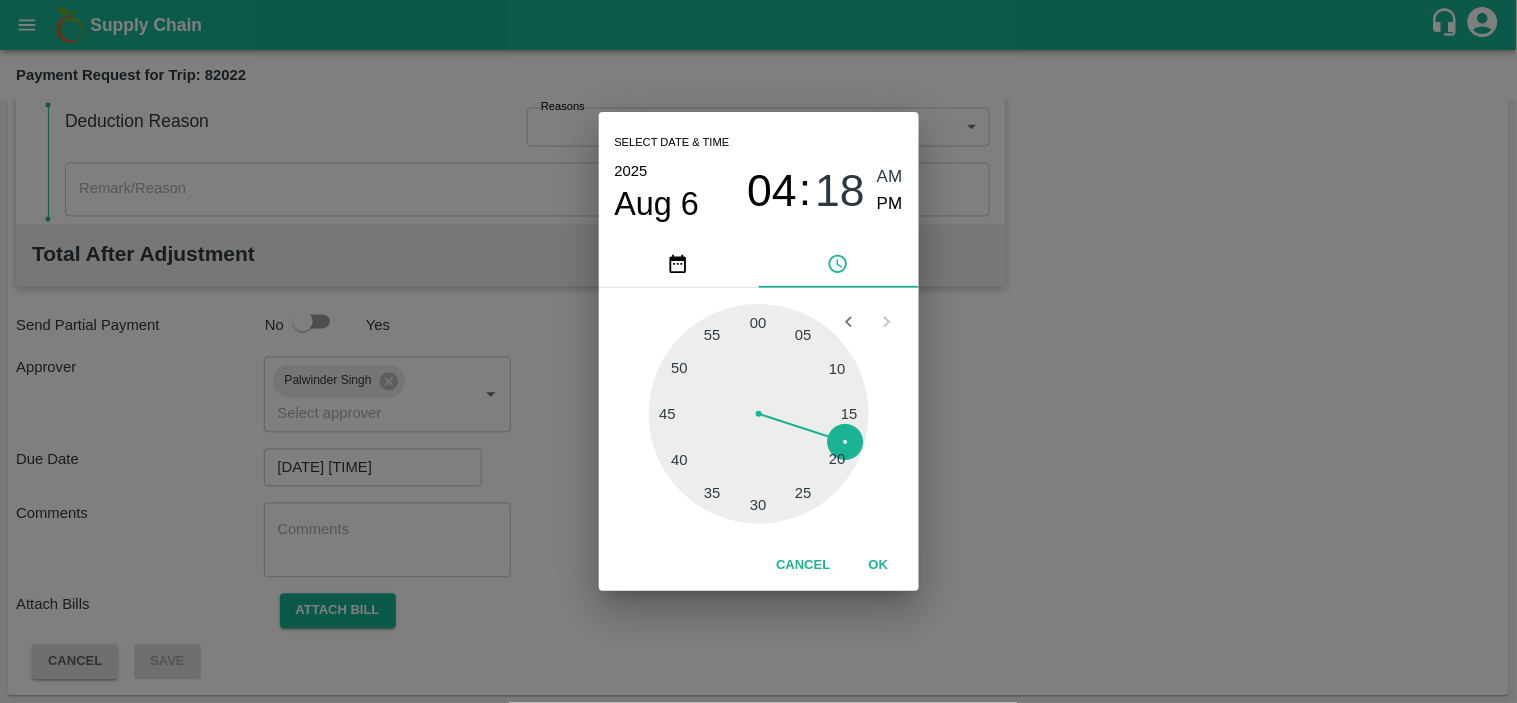 type on "06/08/2025 04:18 AM" 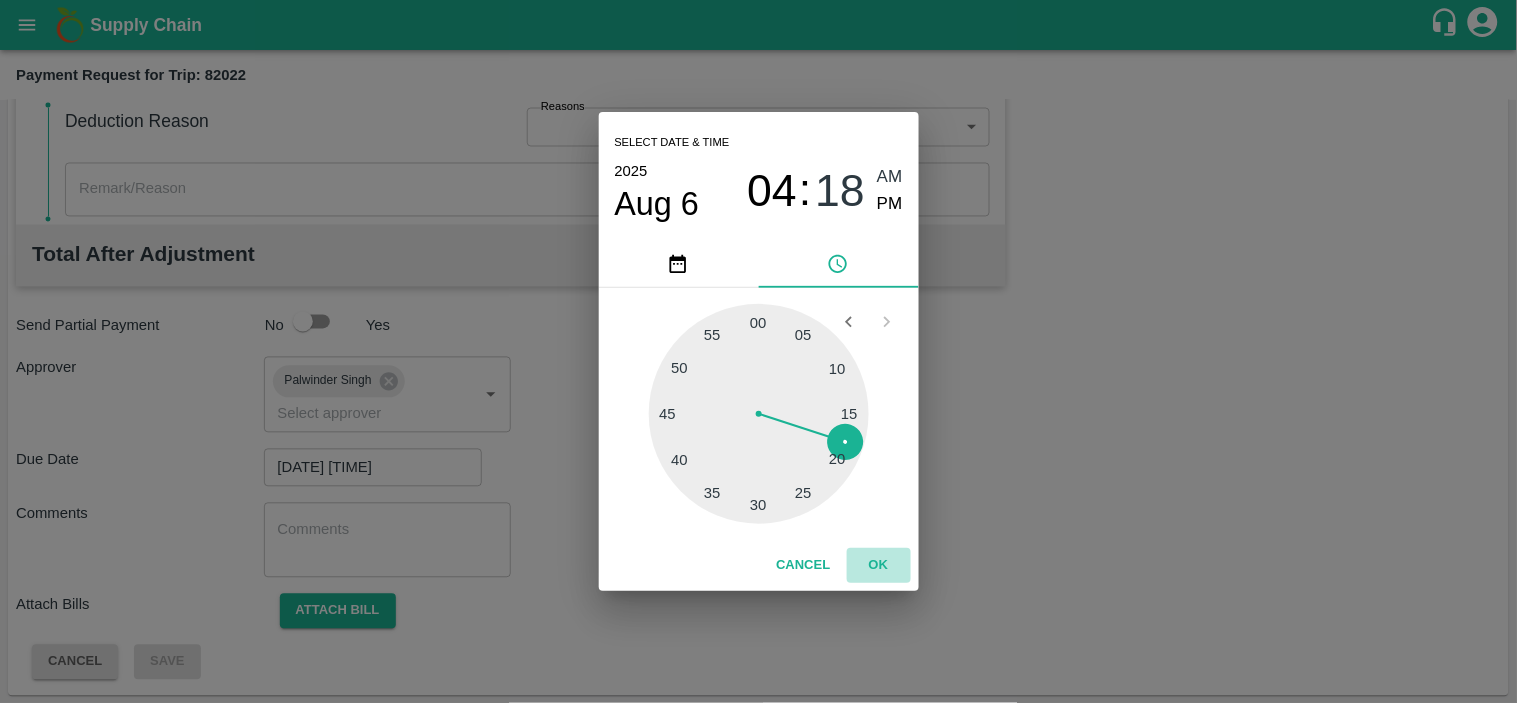 click on "OK" at bounding box center [879, 565] 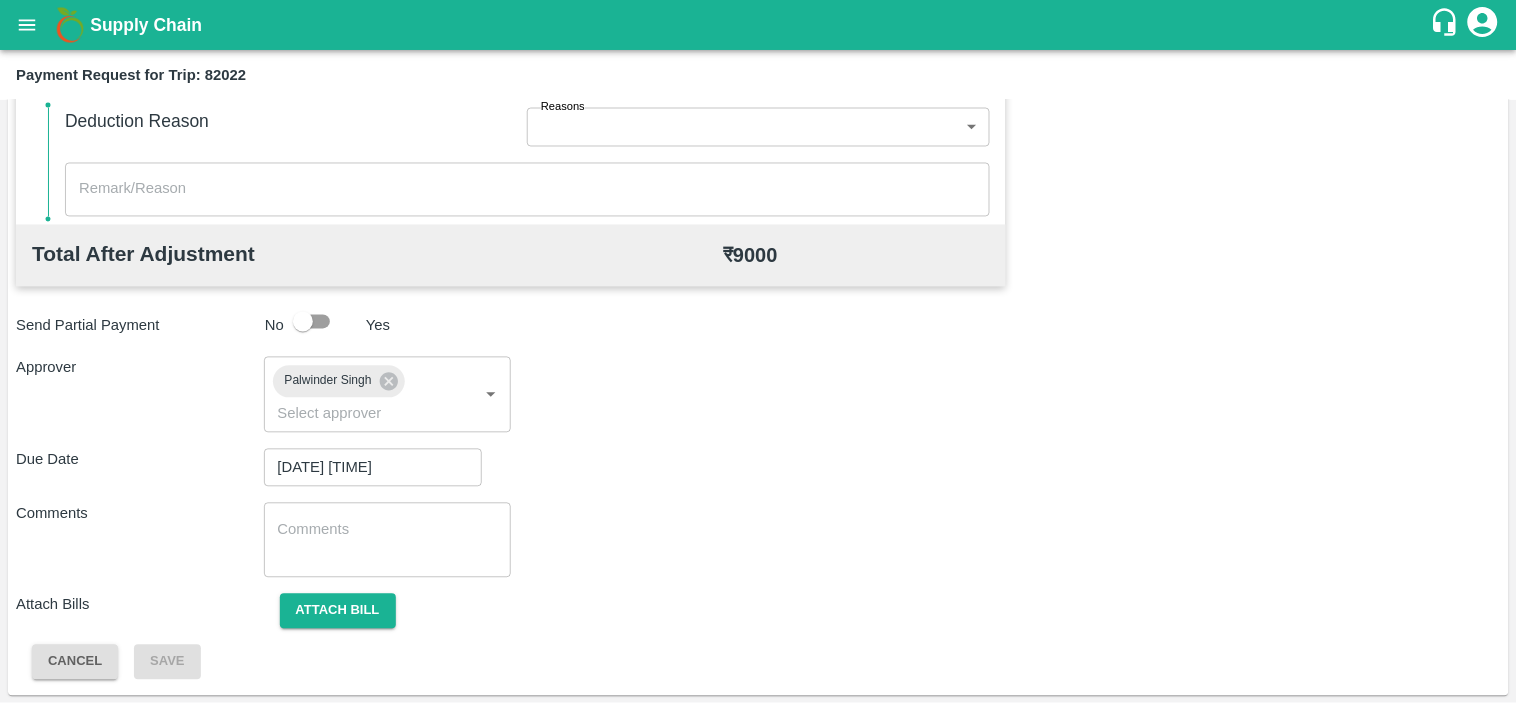 click on "Total Transportation Cost  ₹ 110000 Advance payment - ₹ 52000 Additional Charges(+) Inam + ₹ Loading/Unloading Charges + ₹ Loading Detention + ₹ Unloading Detention + ₹ Deduction - ₹ Deduction Reason Reasons ​ Reasons x ​ Total After Adjustment  ₹ 9000 Send Partial Payment No Yes Approver Palwinder Singh ​ Due Date 06/08/2025 04:18 AM ​ Comments x ​ Attach Bills Attach bill Cancel Save" at bounding box center (758, 177) 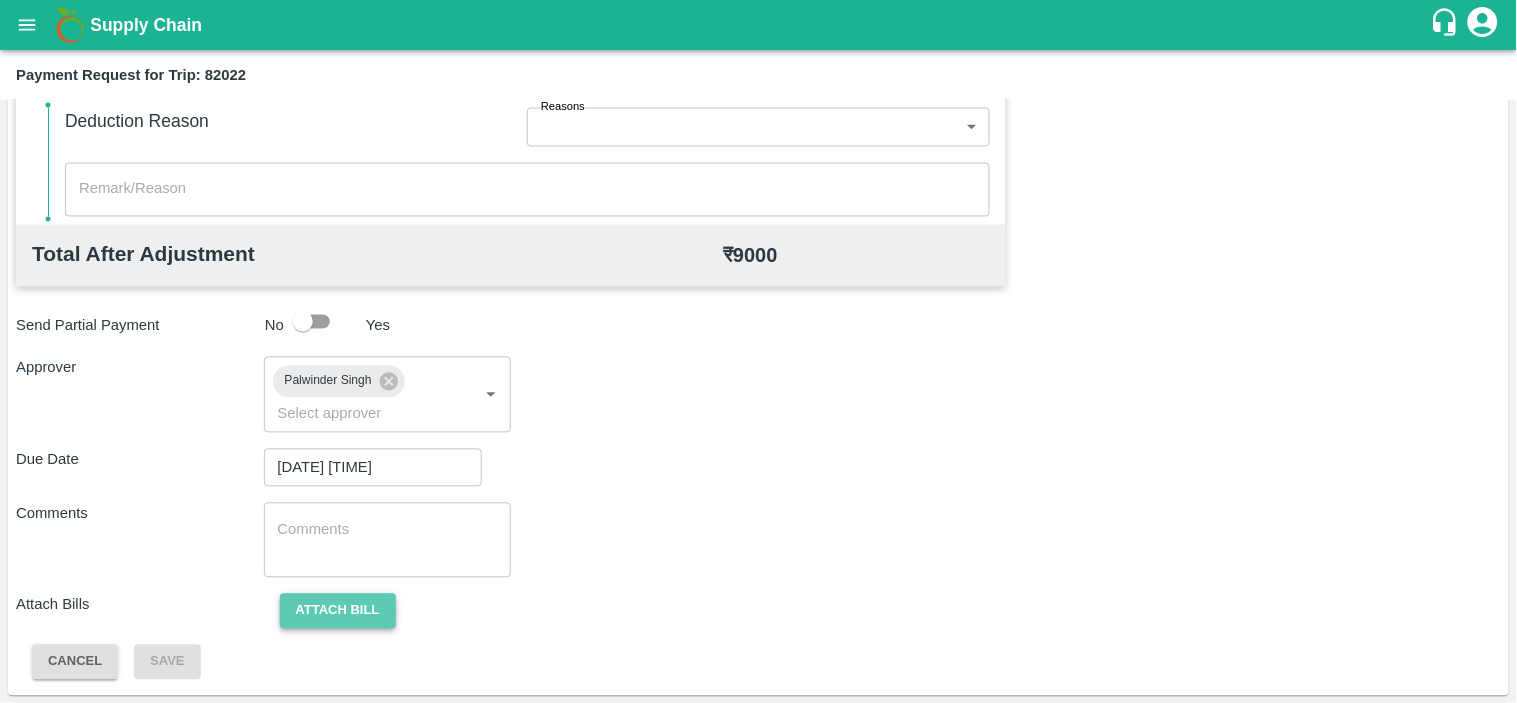 click on "Attach bill" at bounding box center (338, 611) 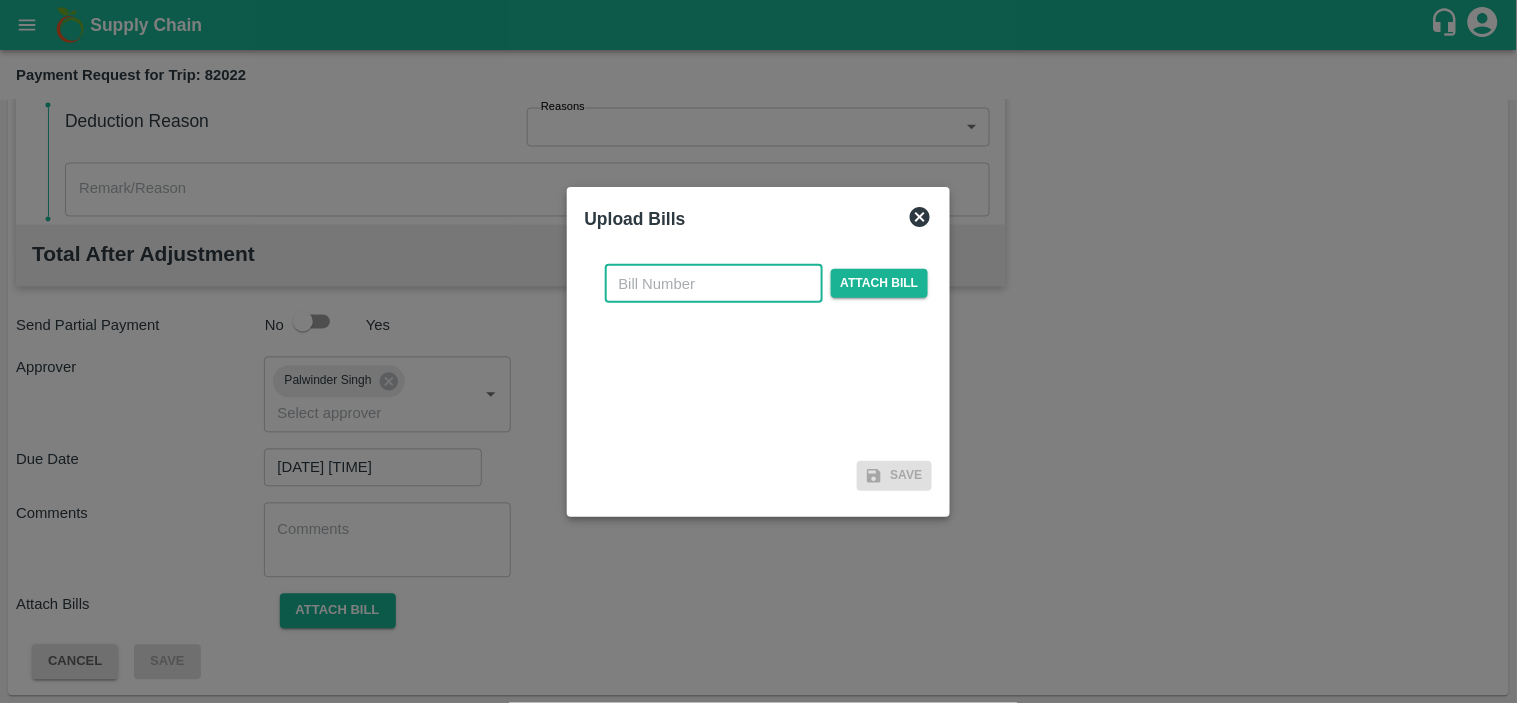 click at bounding box center [714, 284] 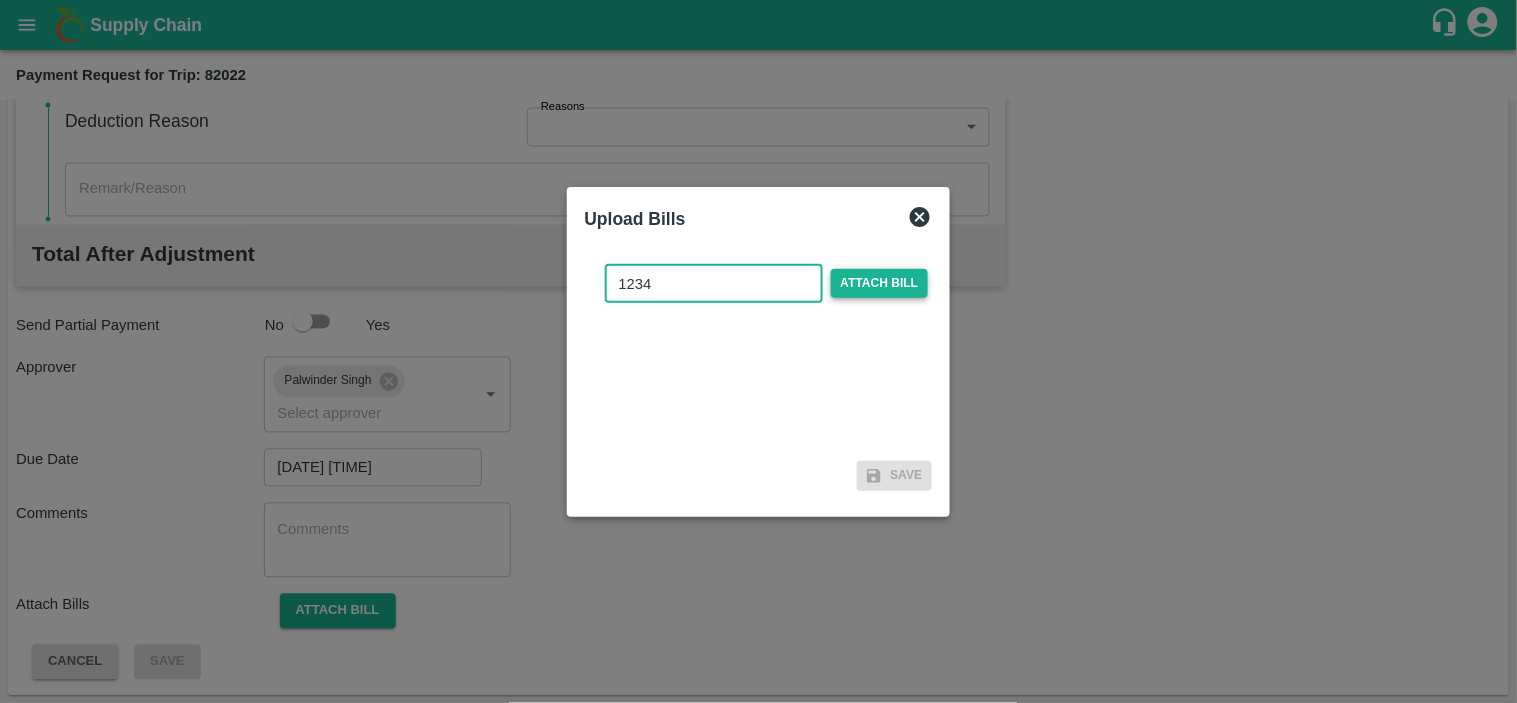 type on "1234" 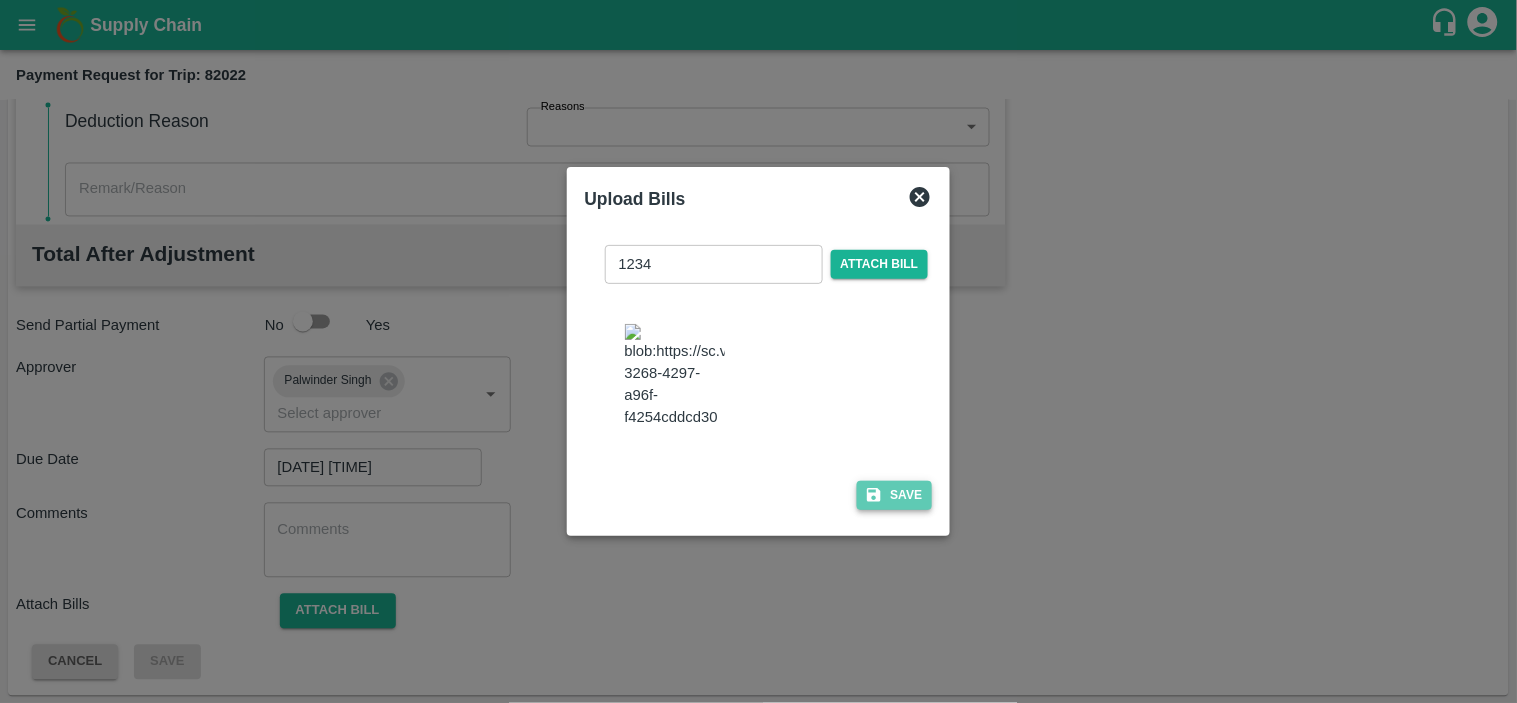 click on "Save" at bounding box center [895, 495] 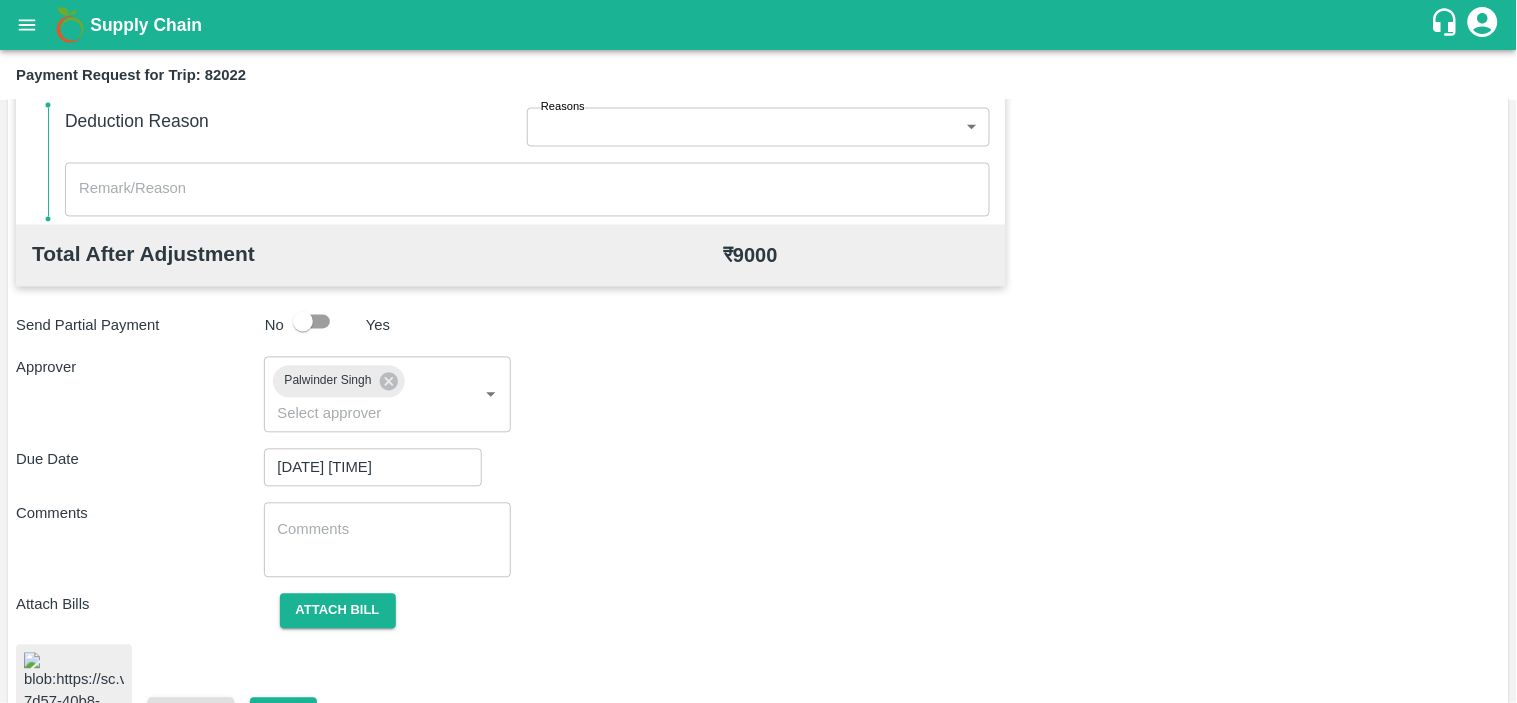 type 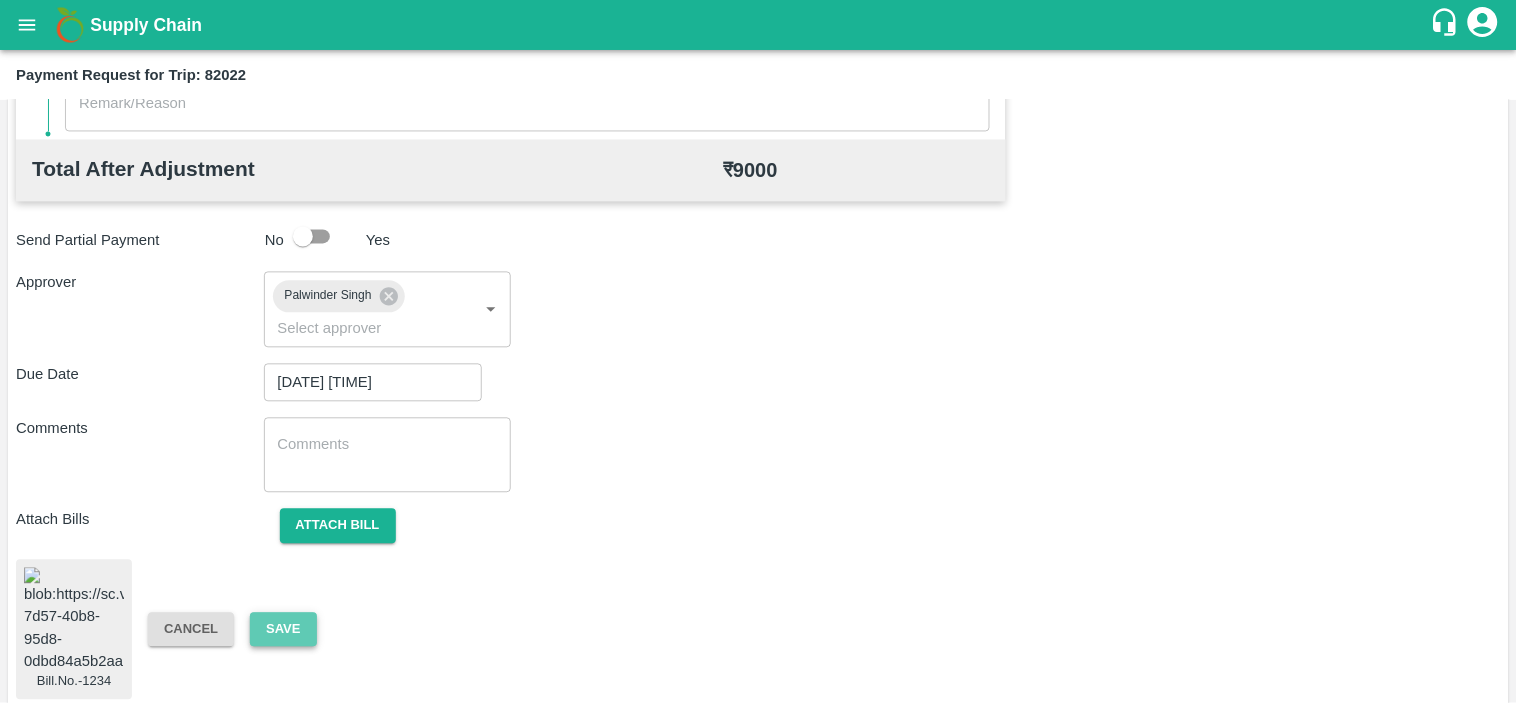 click on "Save" at bounding box center [283, 630] 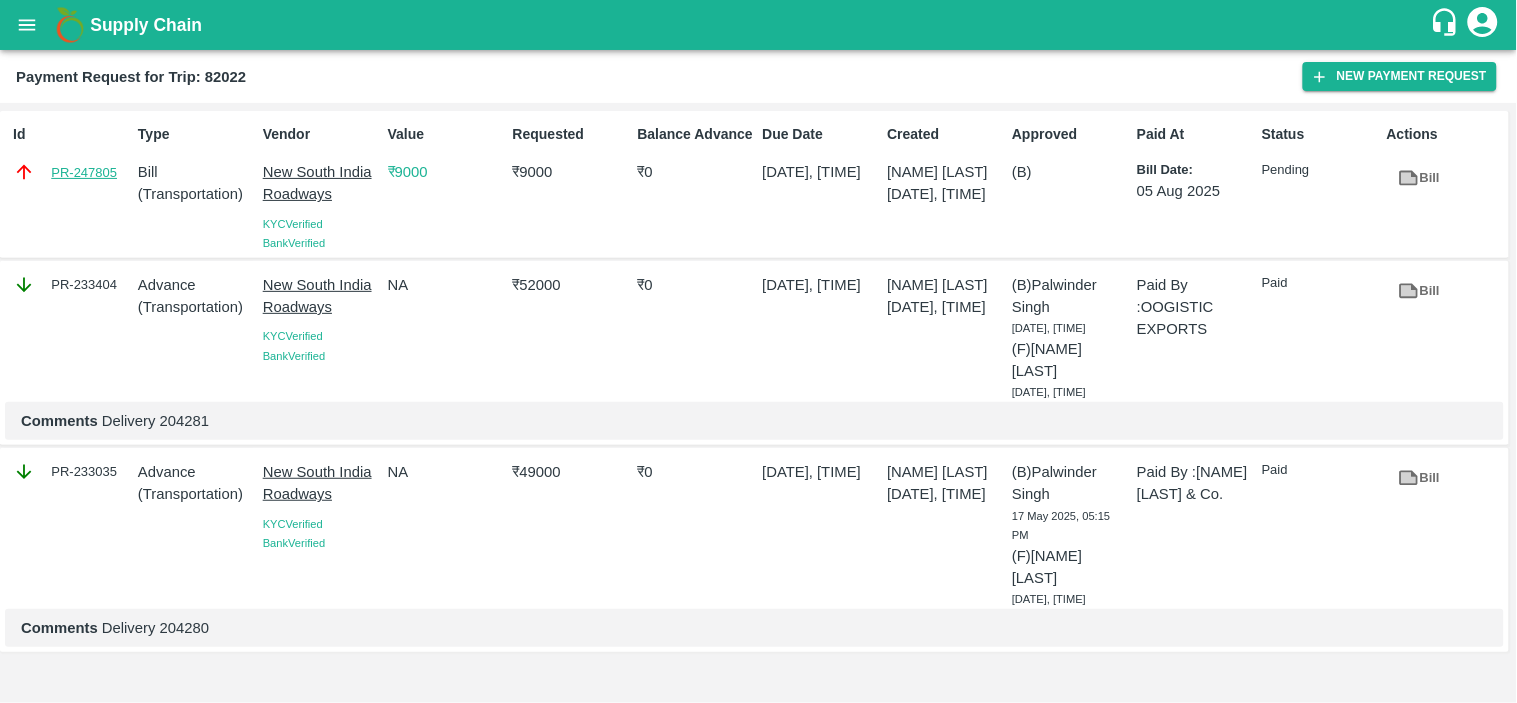 click on "PR-247805" at bounding box center [84, 173] 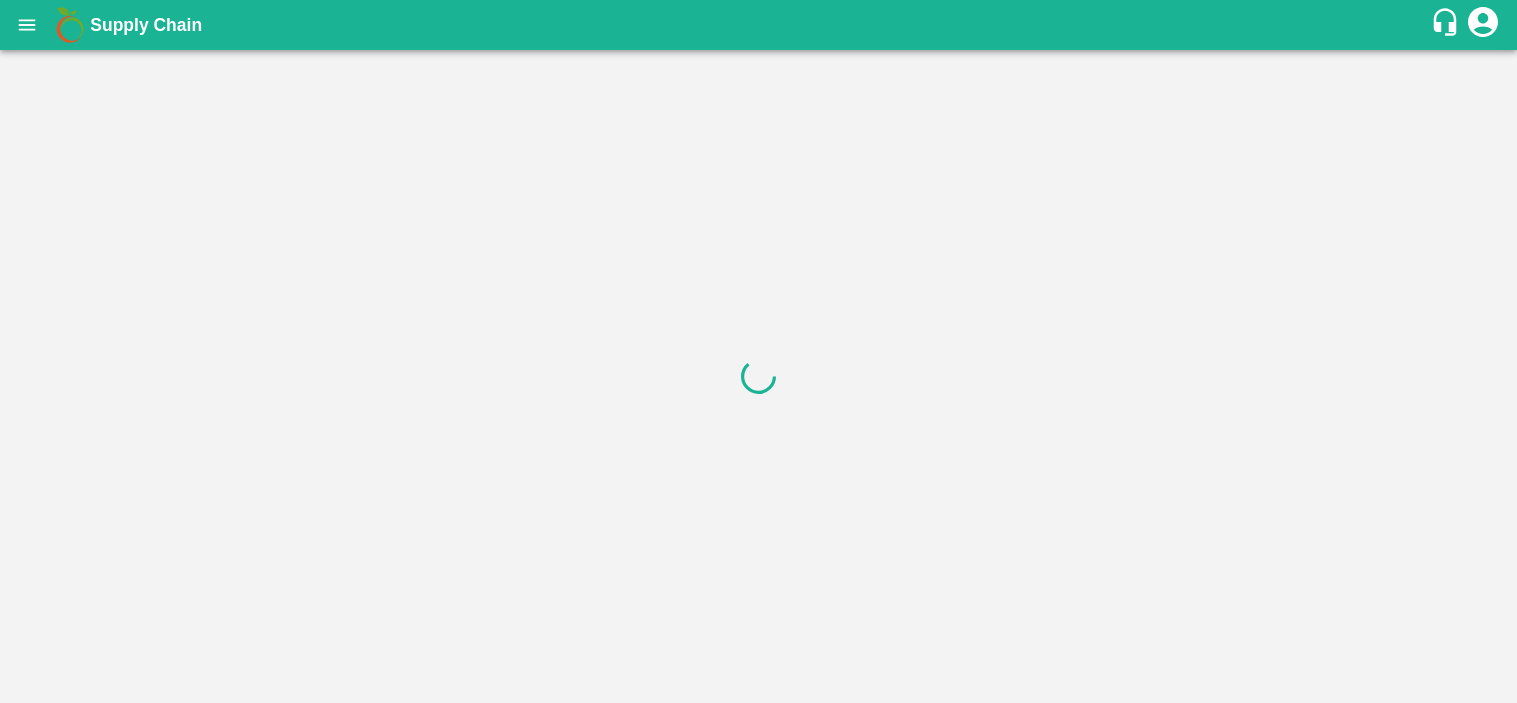 scroll, scrollTop: 0, scrollLeft: 0, axis: both 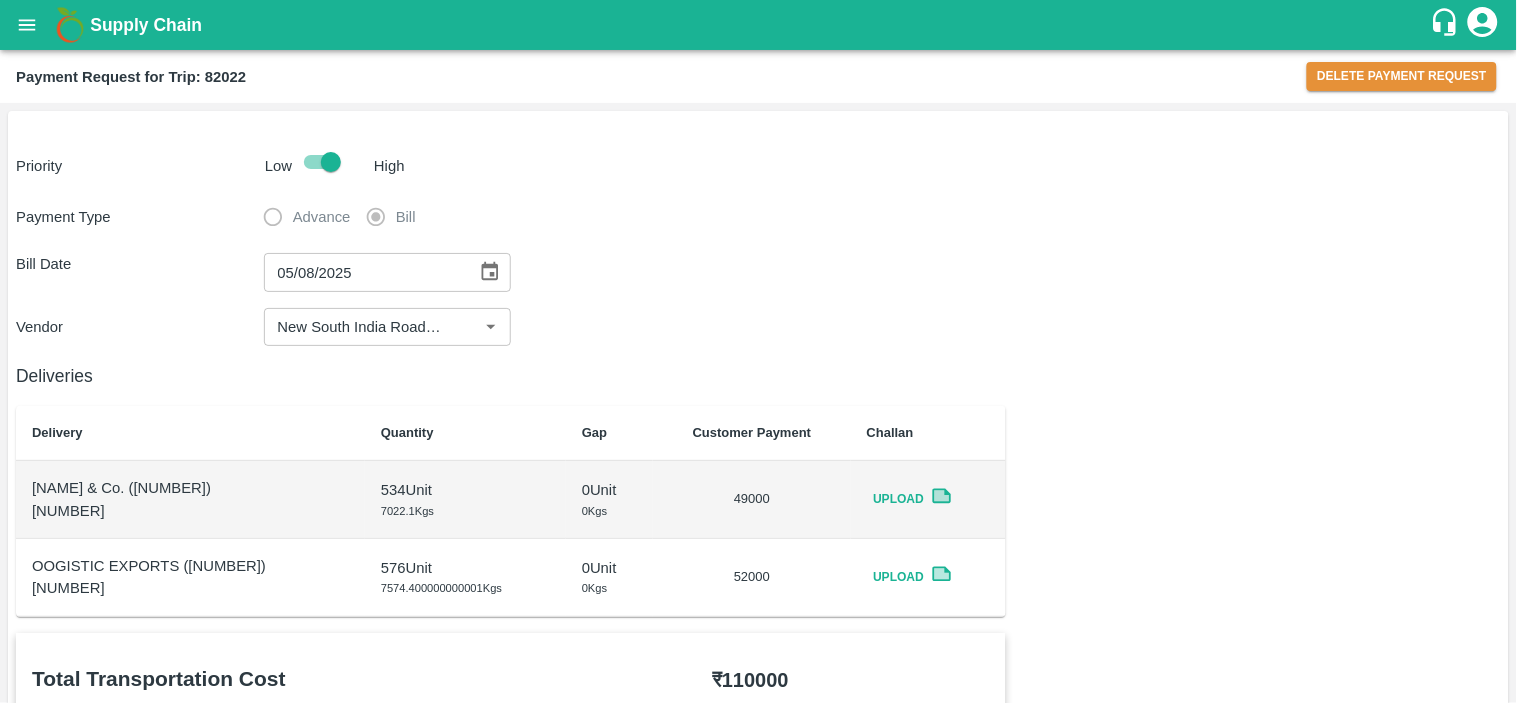 click on "Payment Request for Trip: 82022 Delete Payment Request" at bounding box center (758, 76) 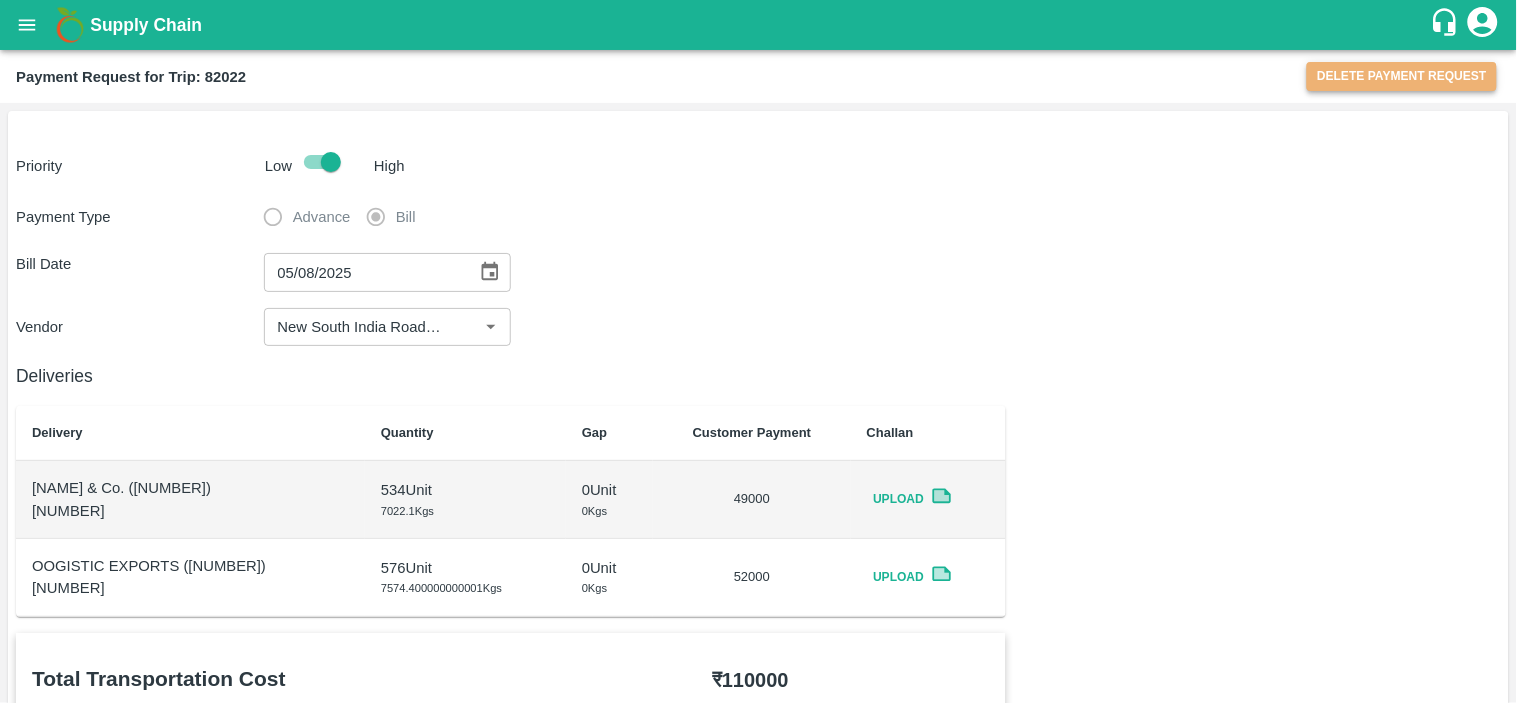click on "Delete Payment Request" at bounding box center (1402, 76) 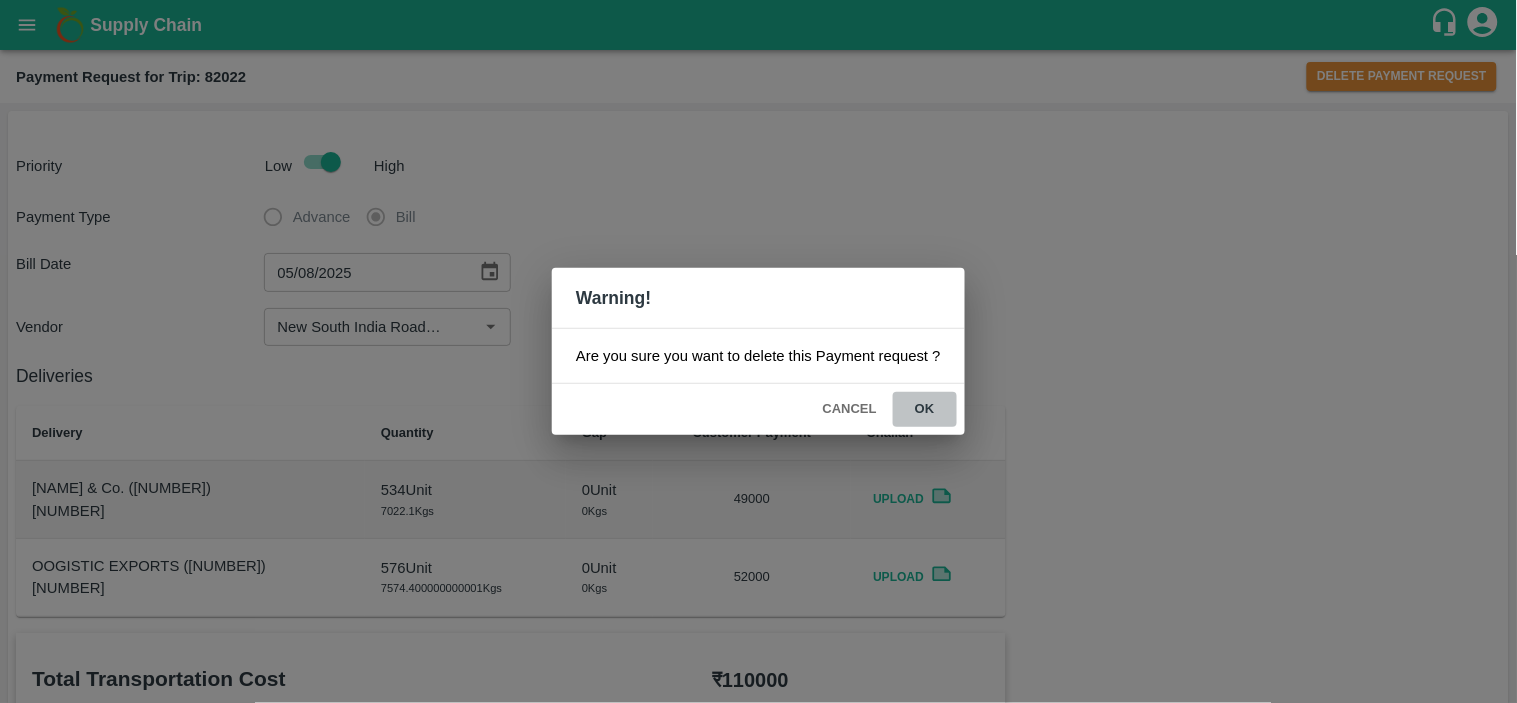 click on "ok" at bounding box center (925, 409) 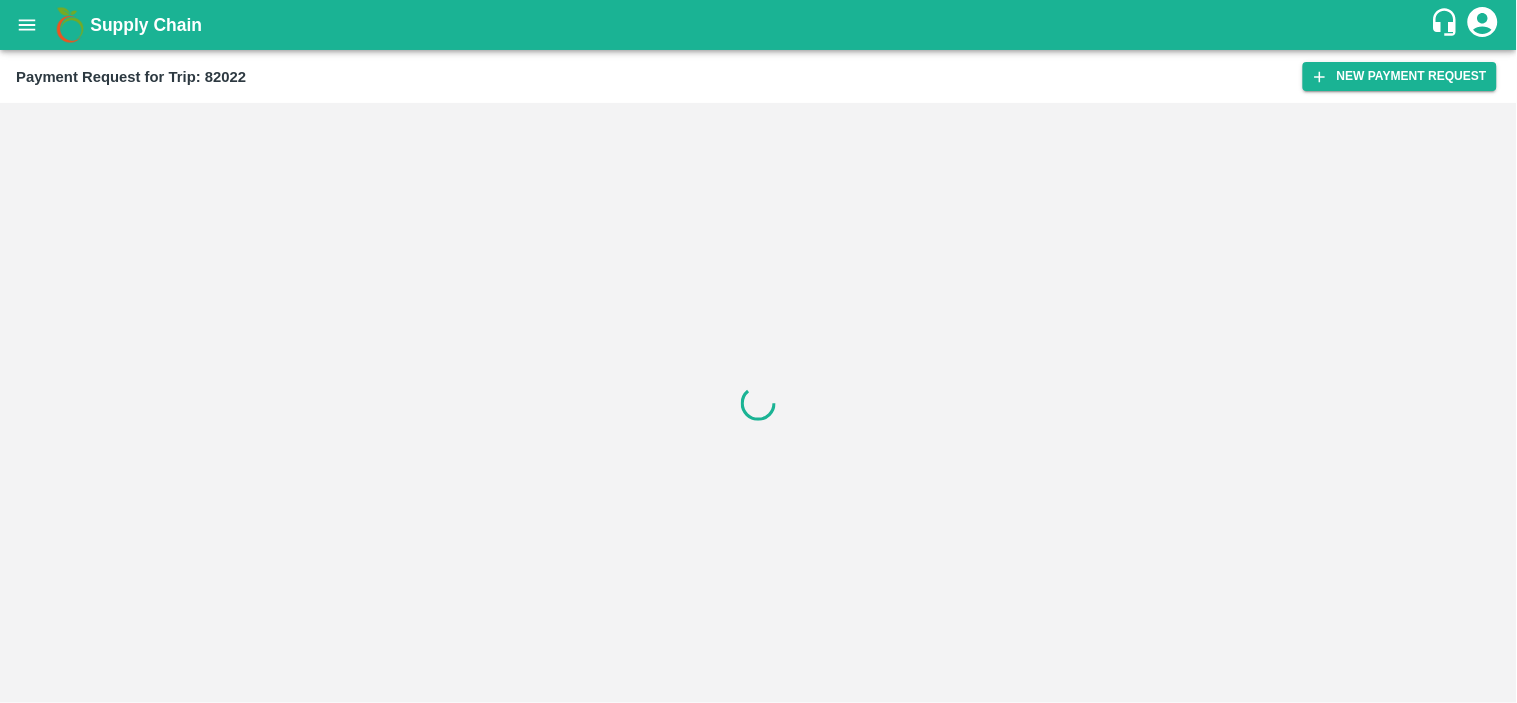 click at bounding box center (758, 403) 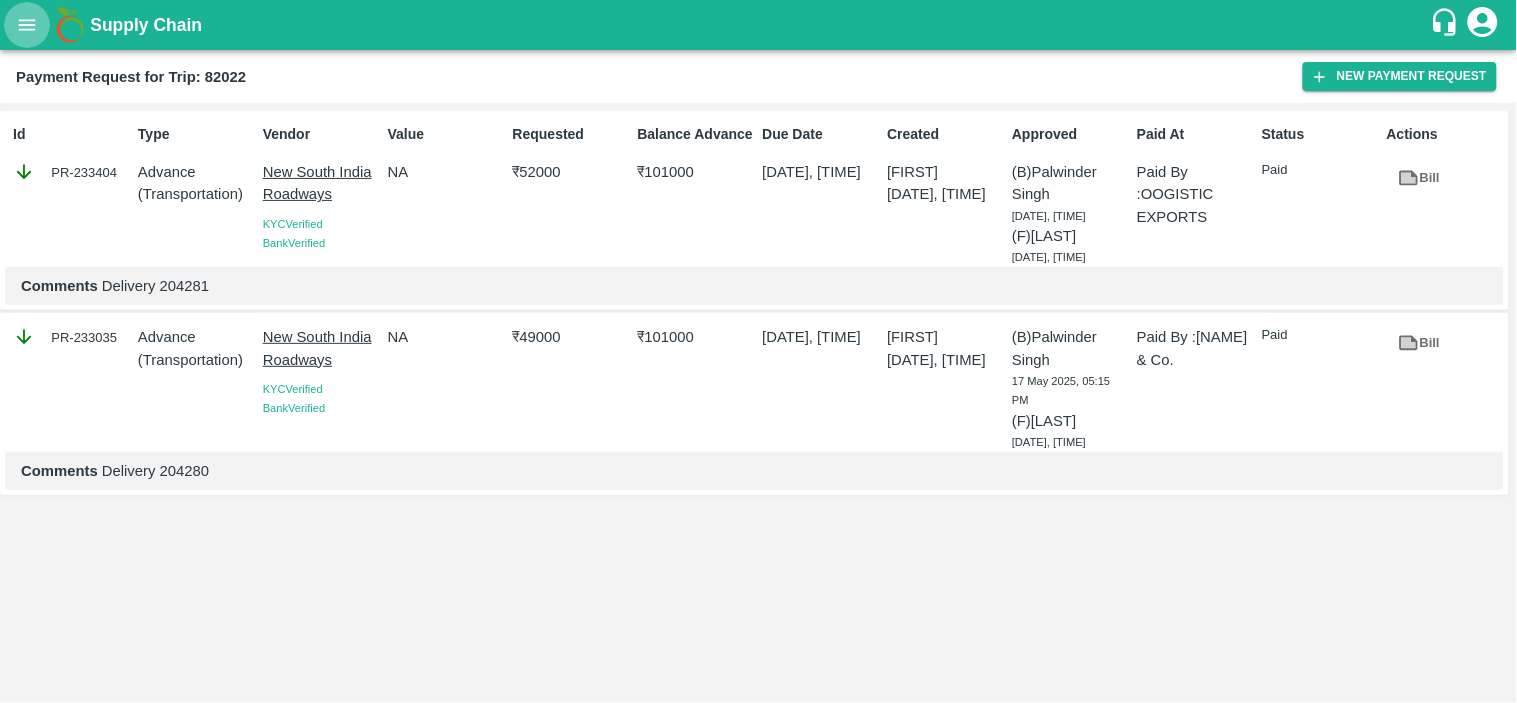 click 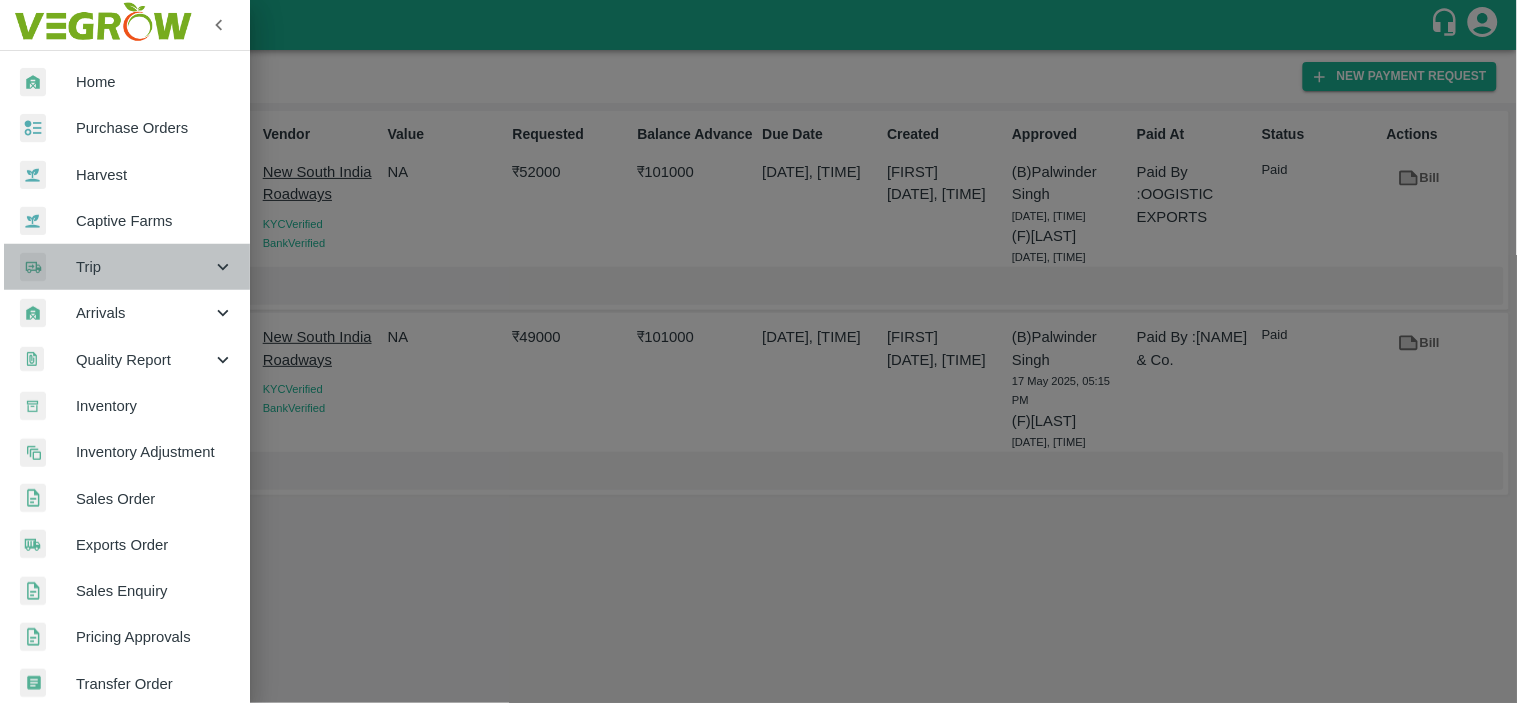 click on "Trip" at bounding box center (125, 267) 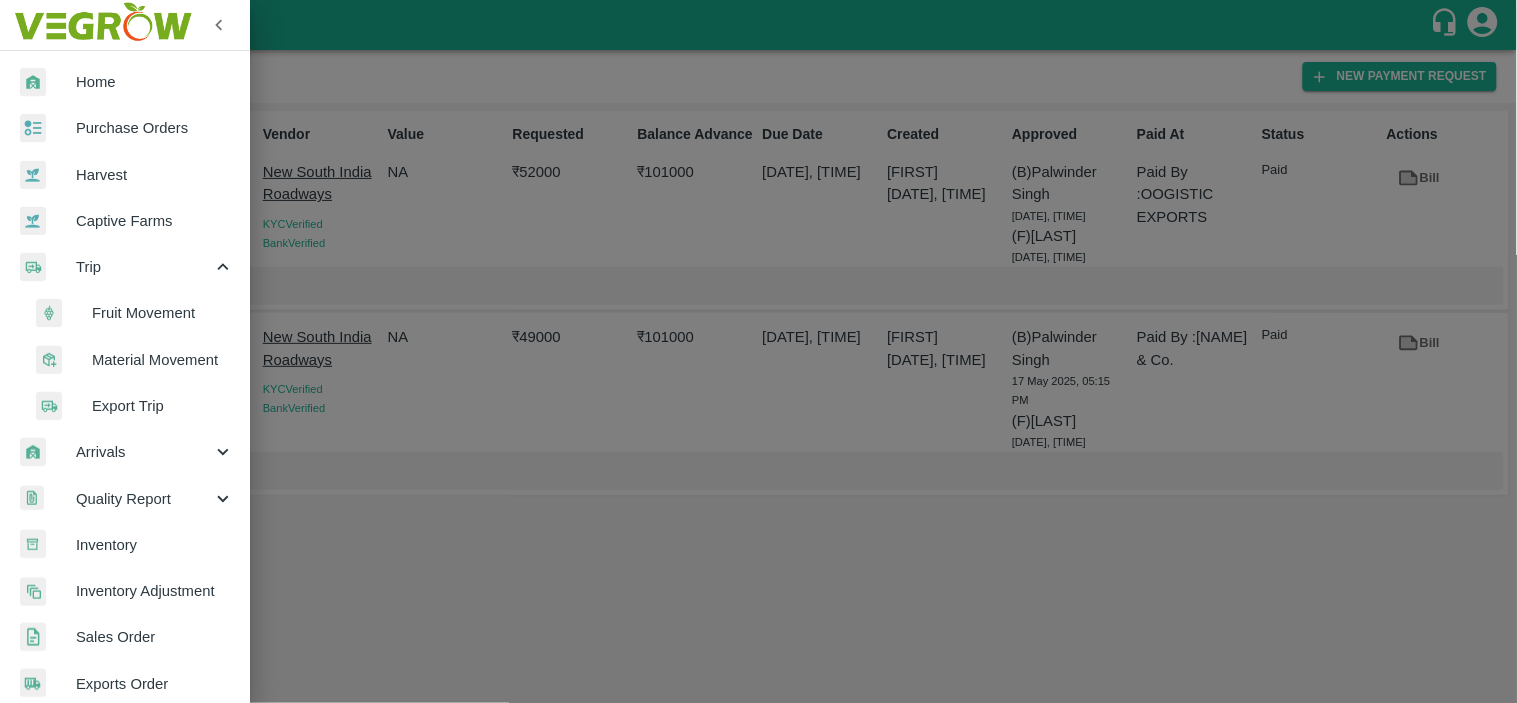 click on "Fruit Movement" at bounding box center [163, 313] 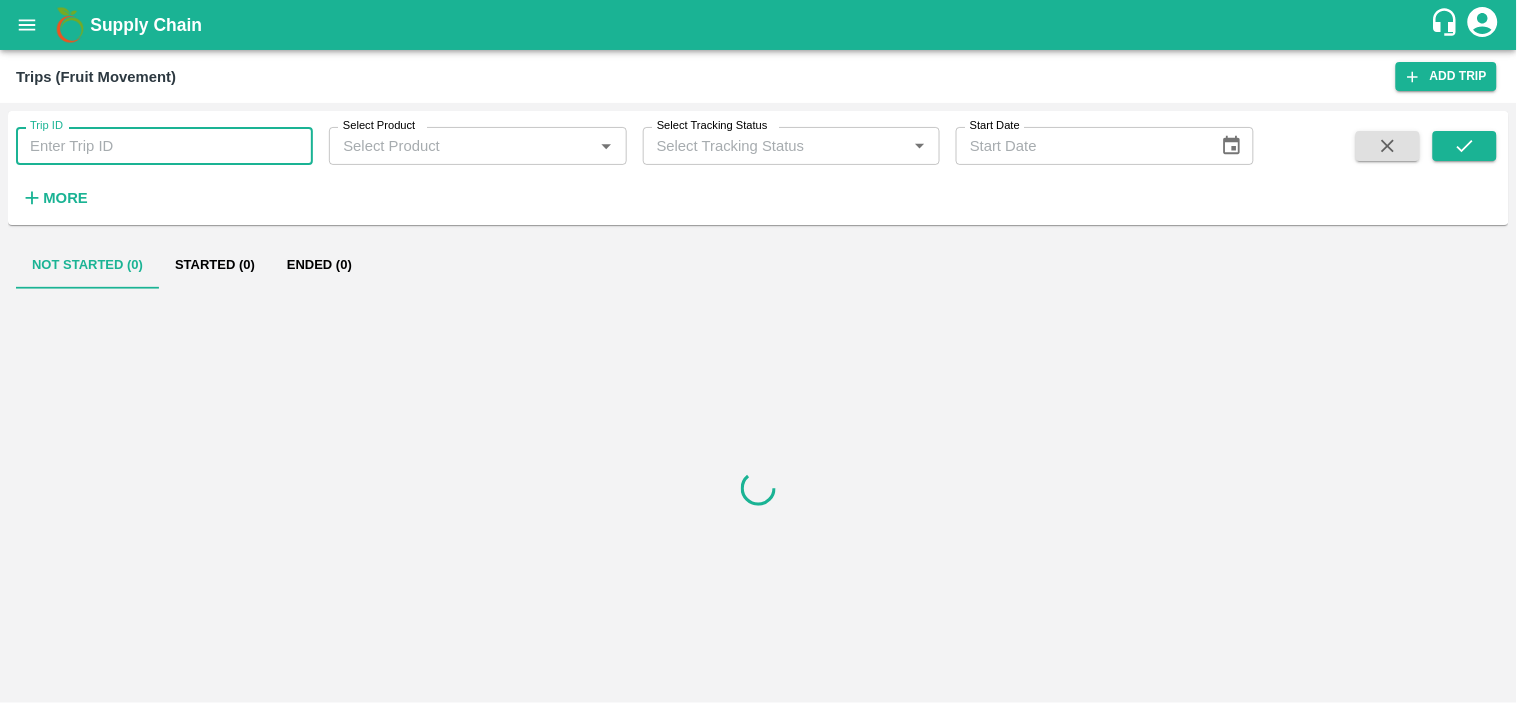click on "Trip ID" at bounding box center [164, 146] 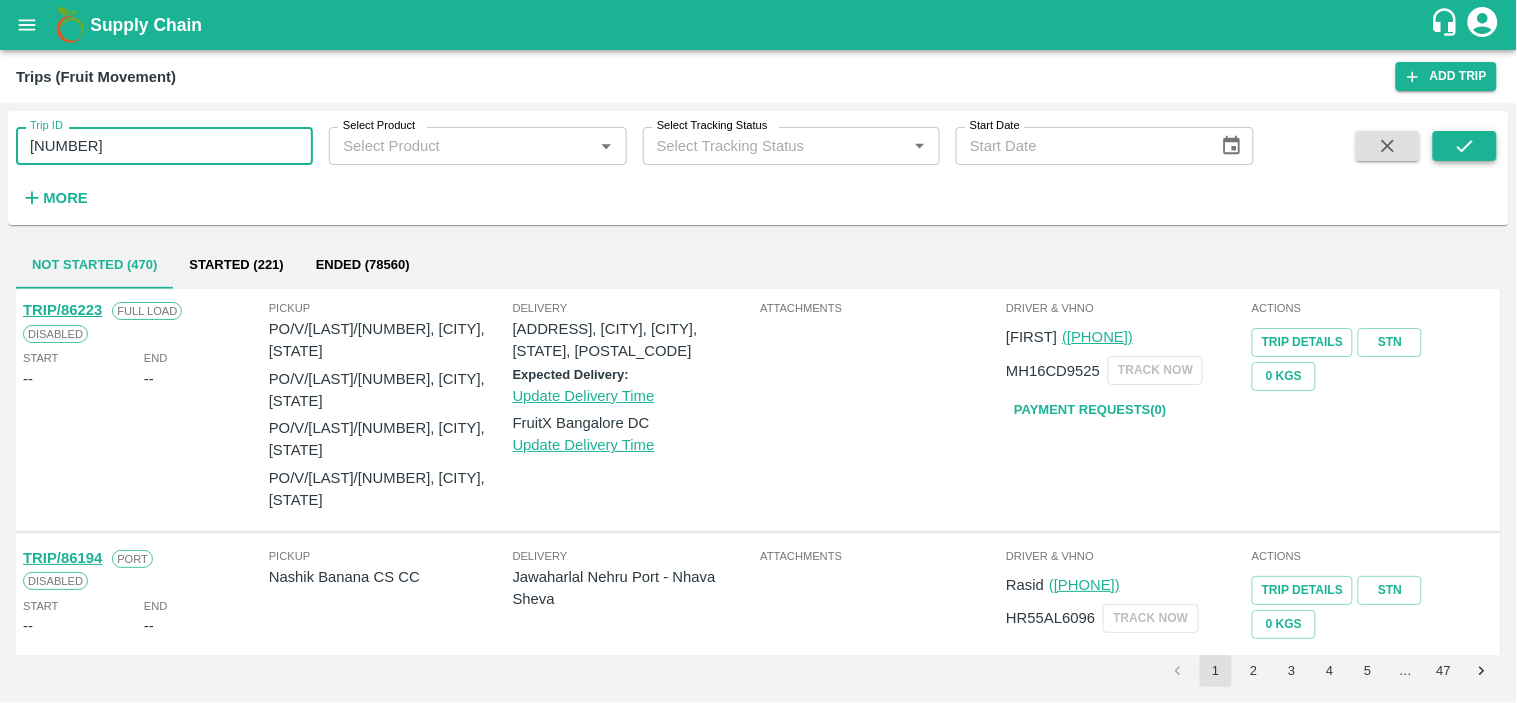 type on "84124" 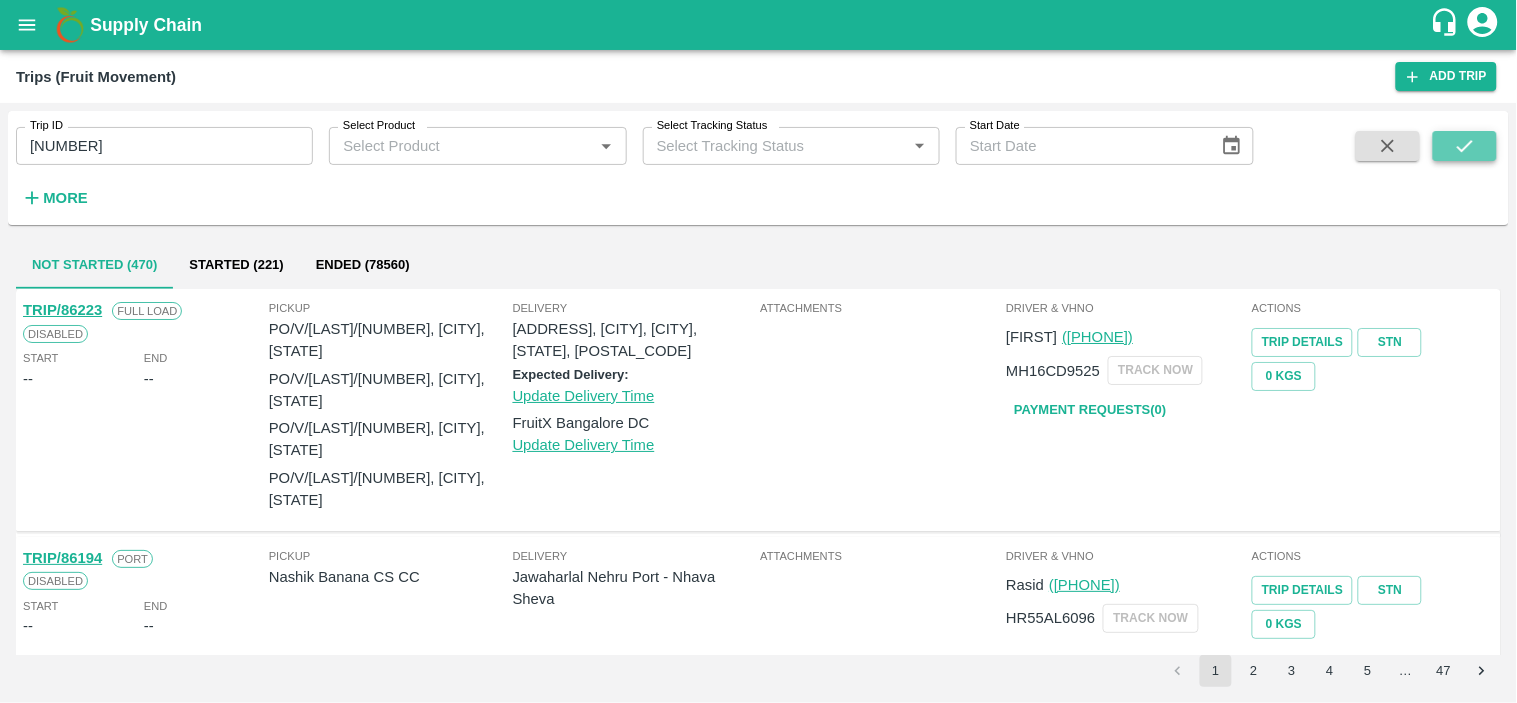 click 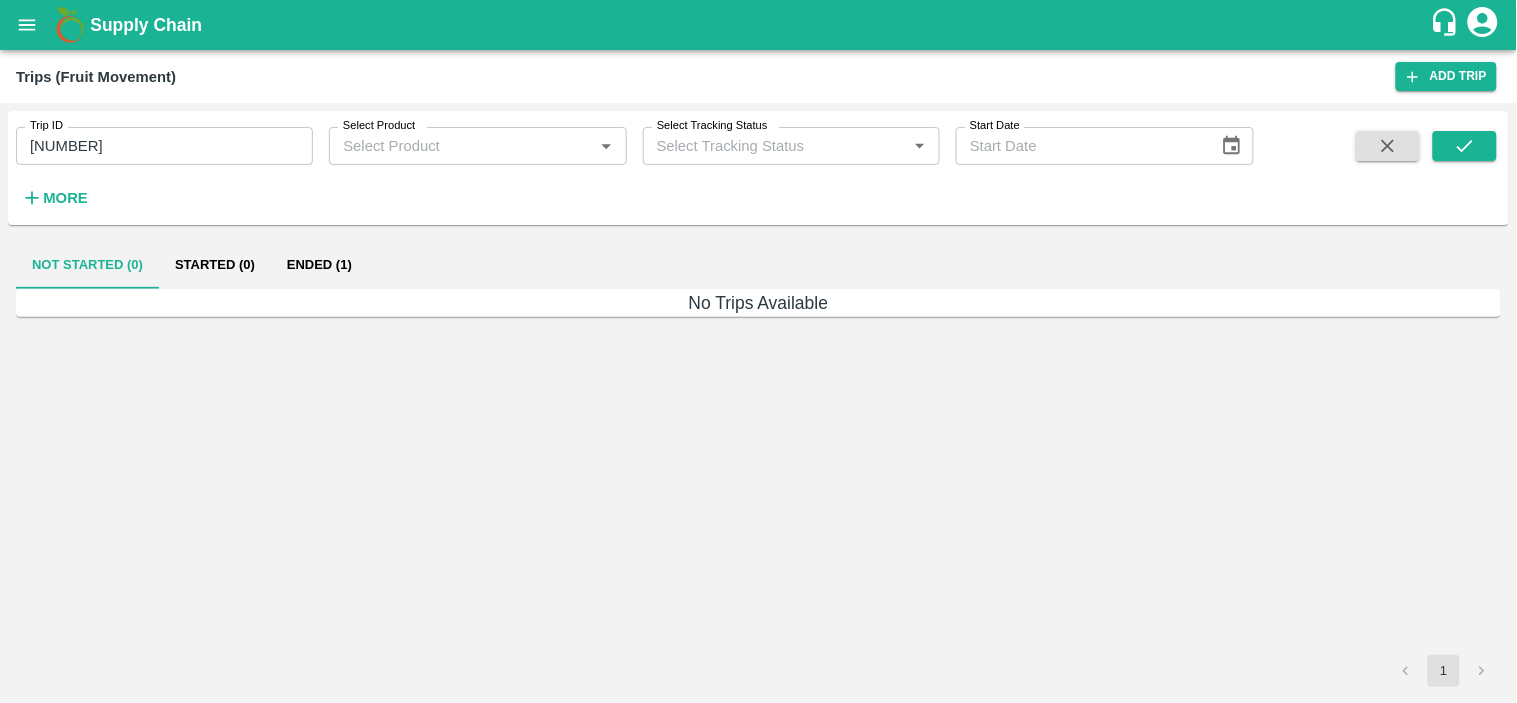 click on "Ended (1)" at bounding box center (319, 265) 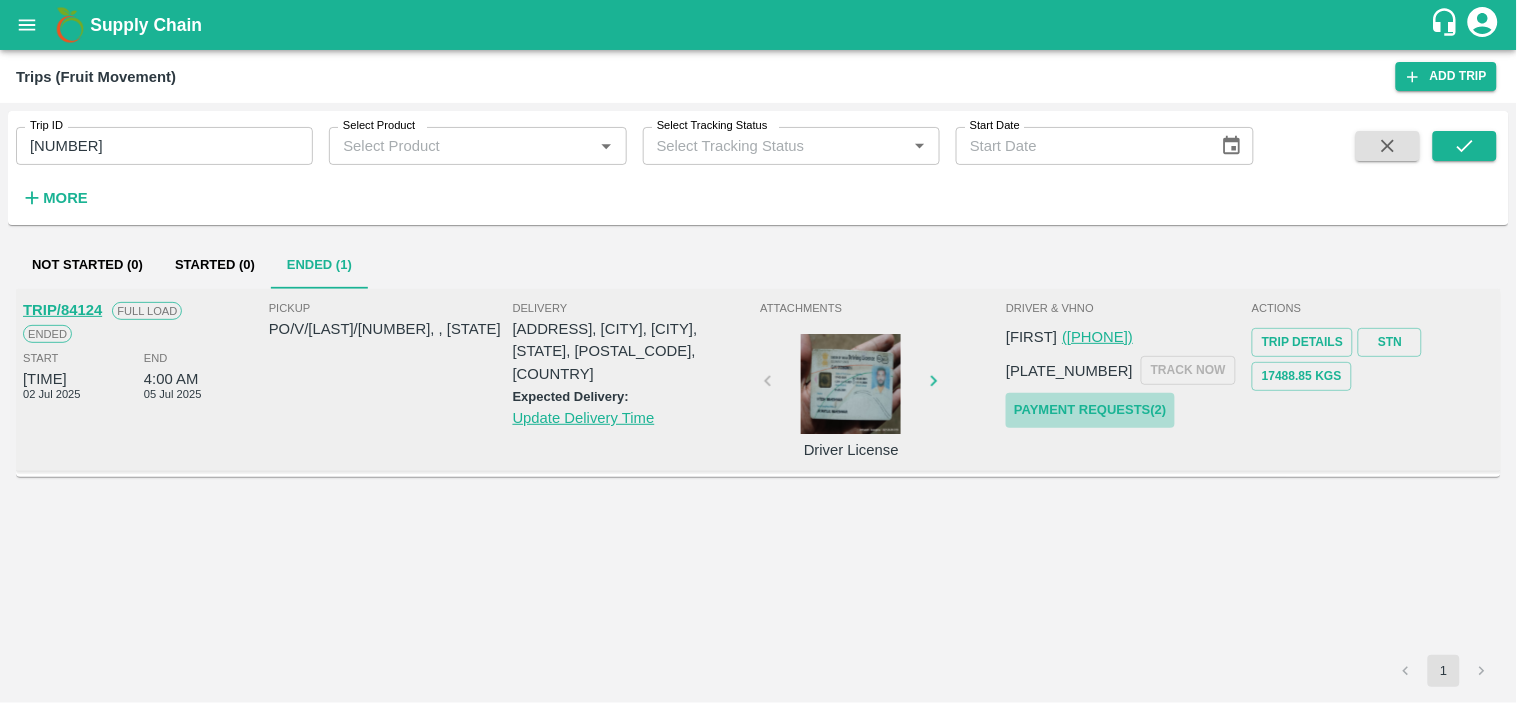 click on "Payment Requests( 2 )" at bounding box center [1090, 410] 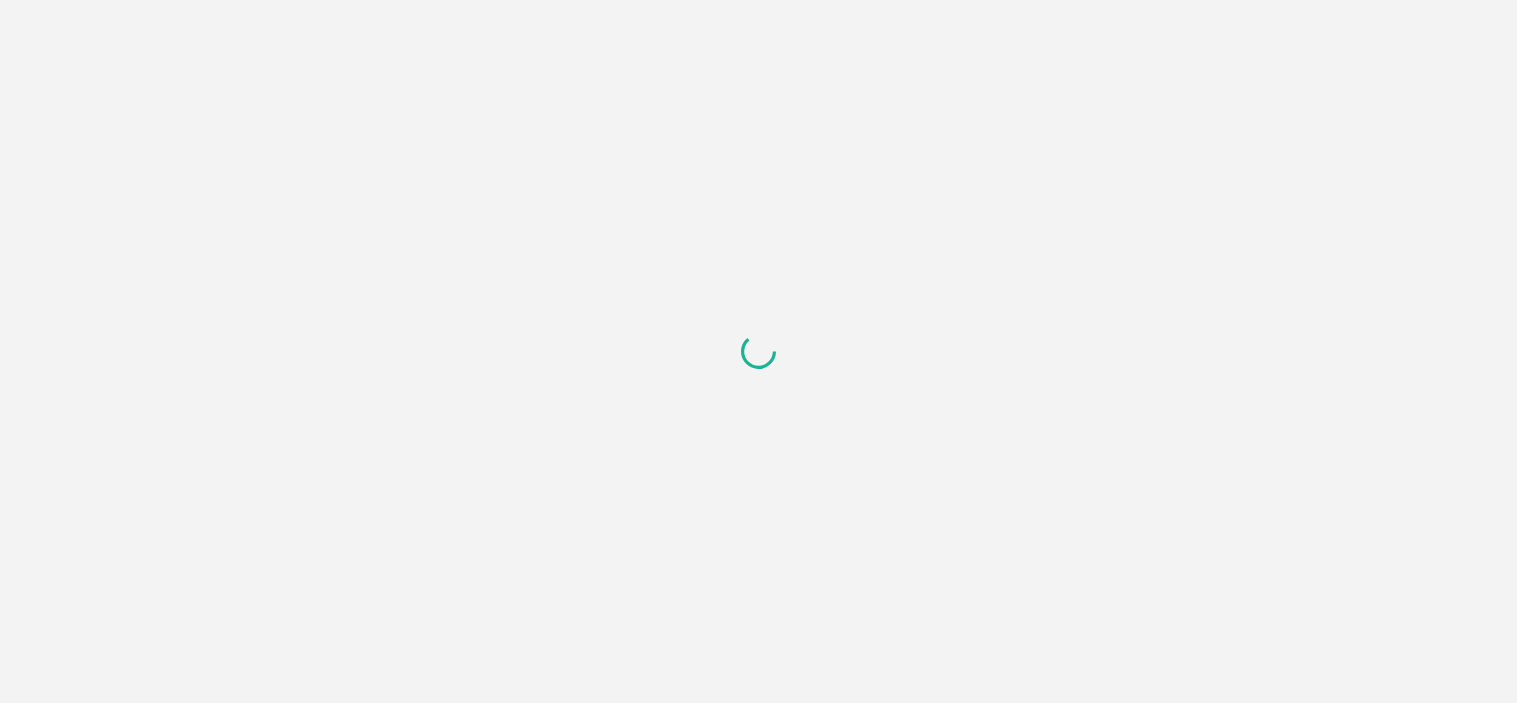 scroll, scrollTop: 0, scrollLeft: 0, axis: both 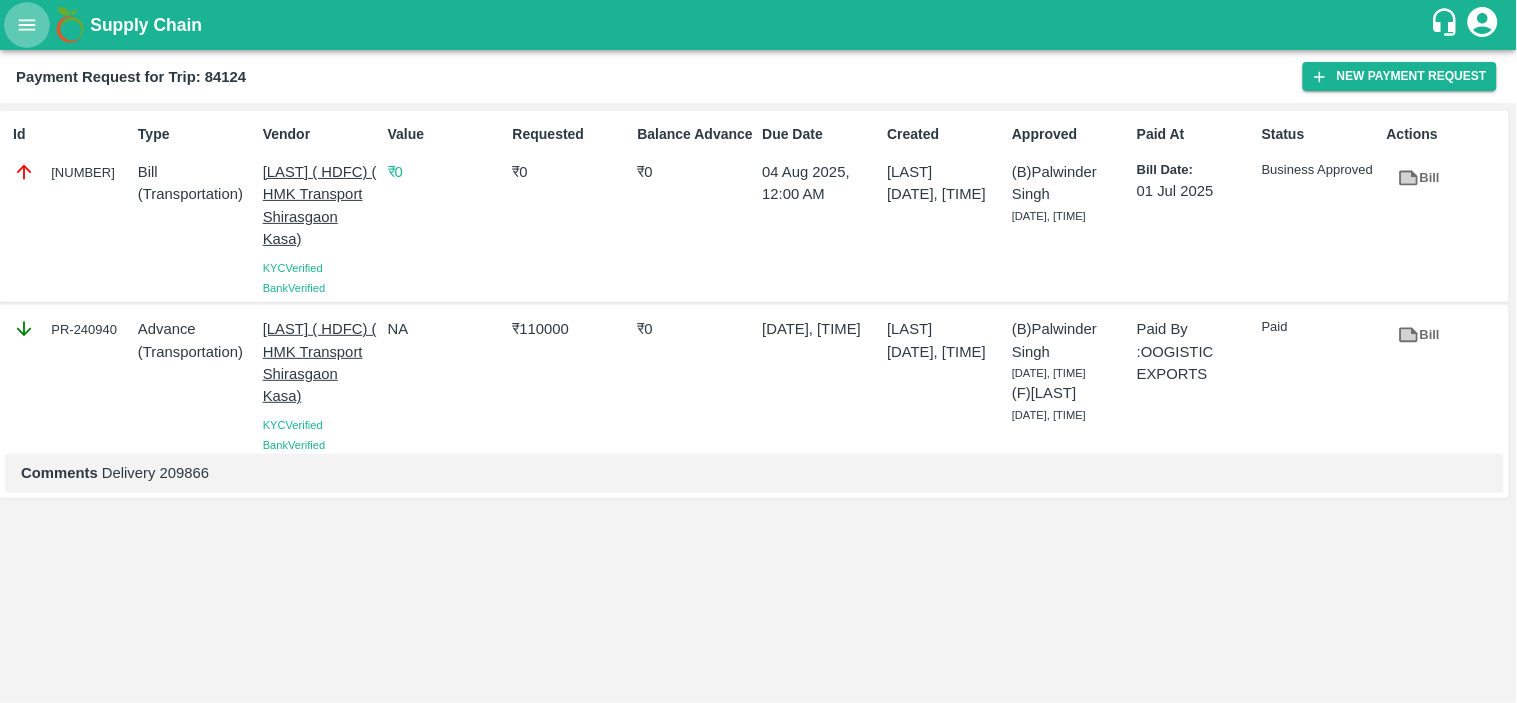click 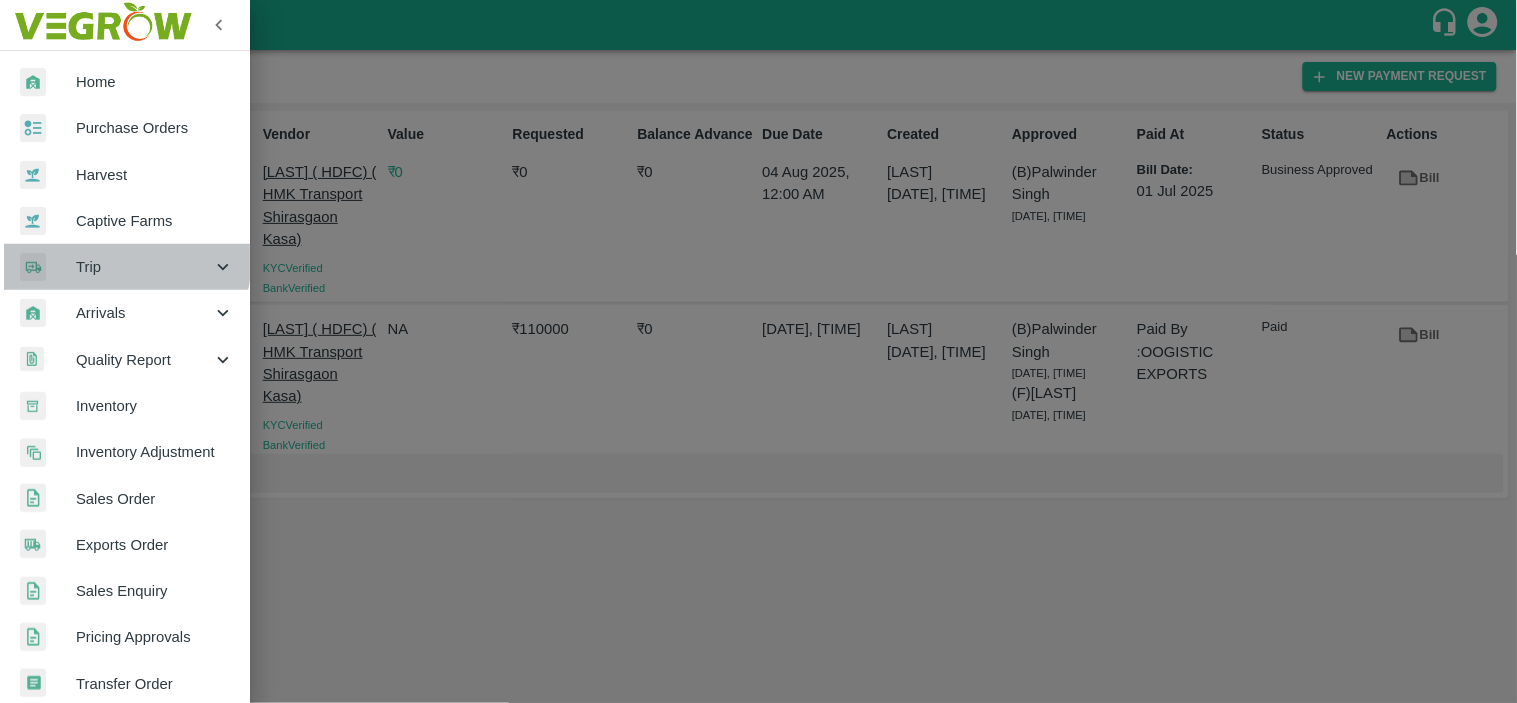 click on "Trip" at bounding box center [144, 267] 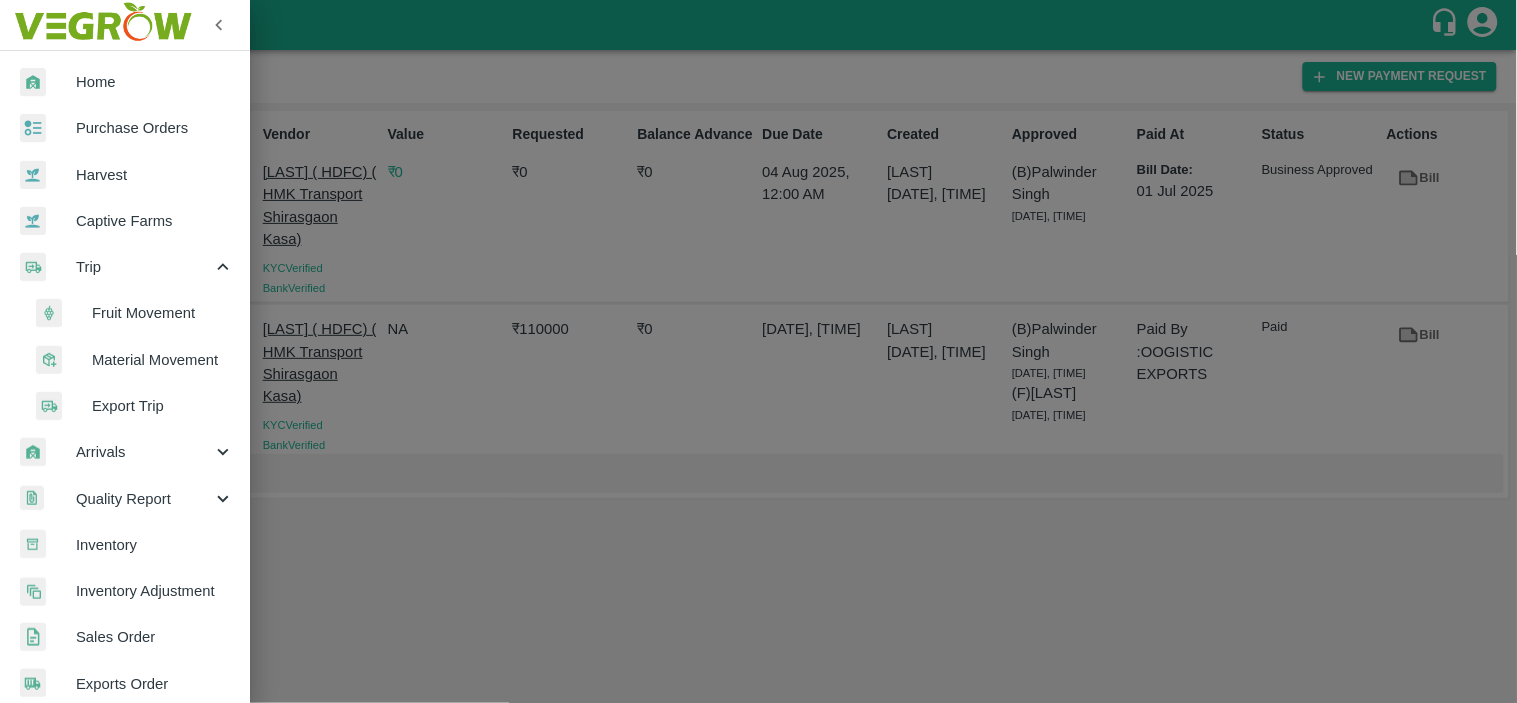 click on "Fruit Movement" at bounding box center (133, 313) 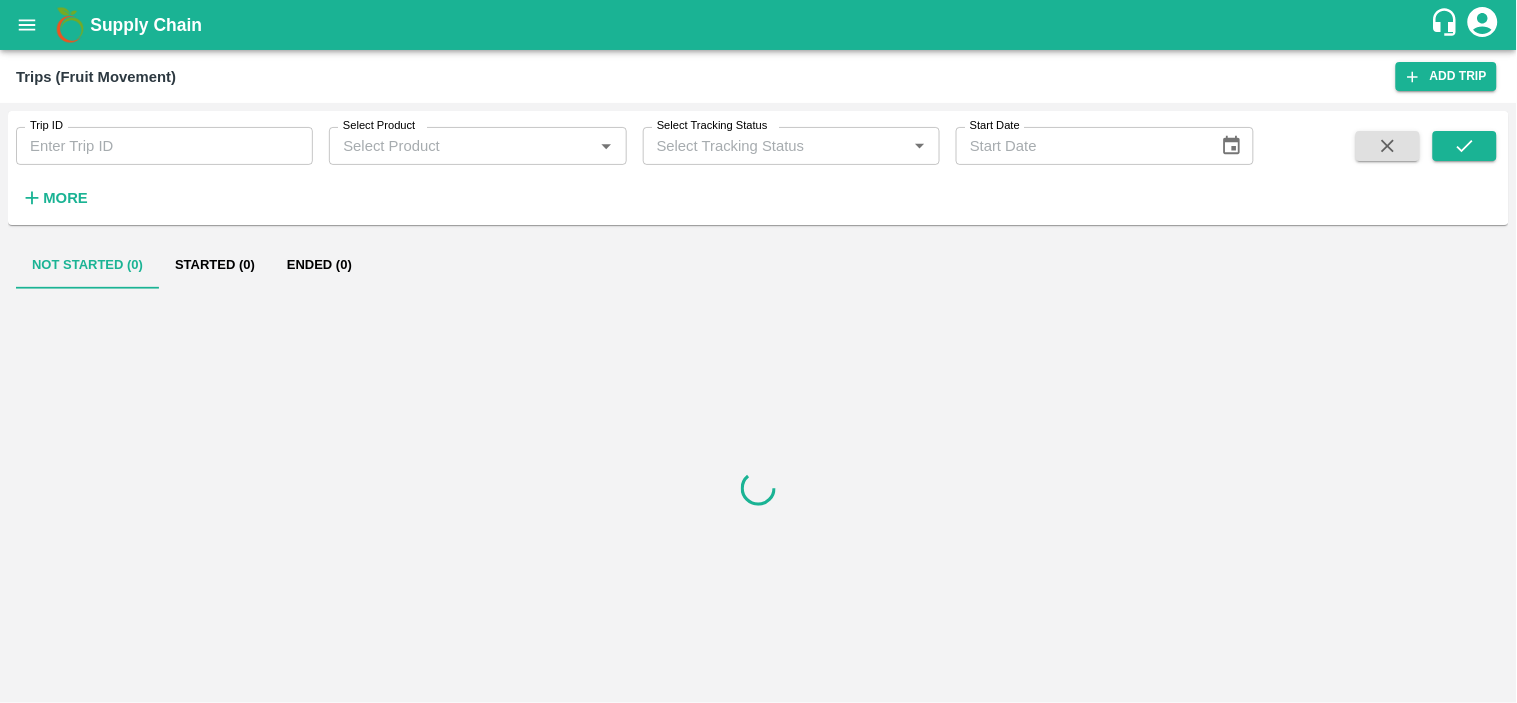 click on "Trip ID" at bounding box center [164, 146] 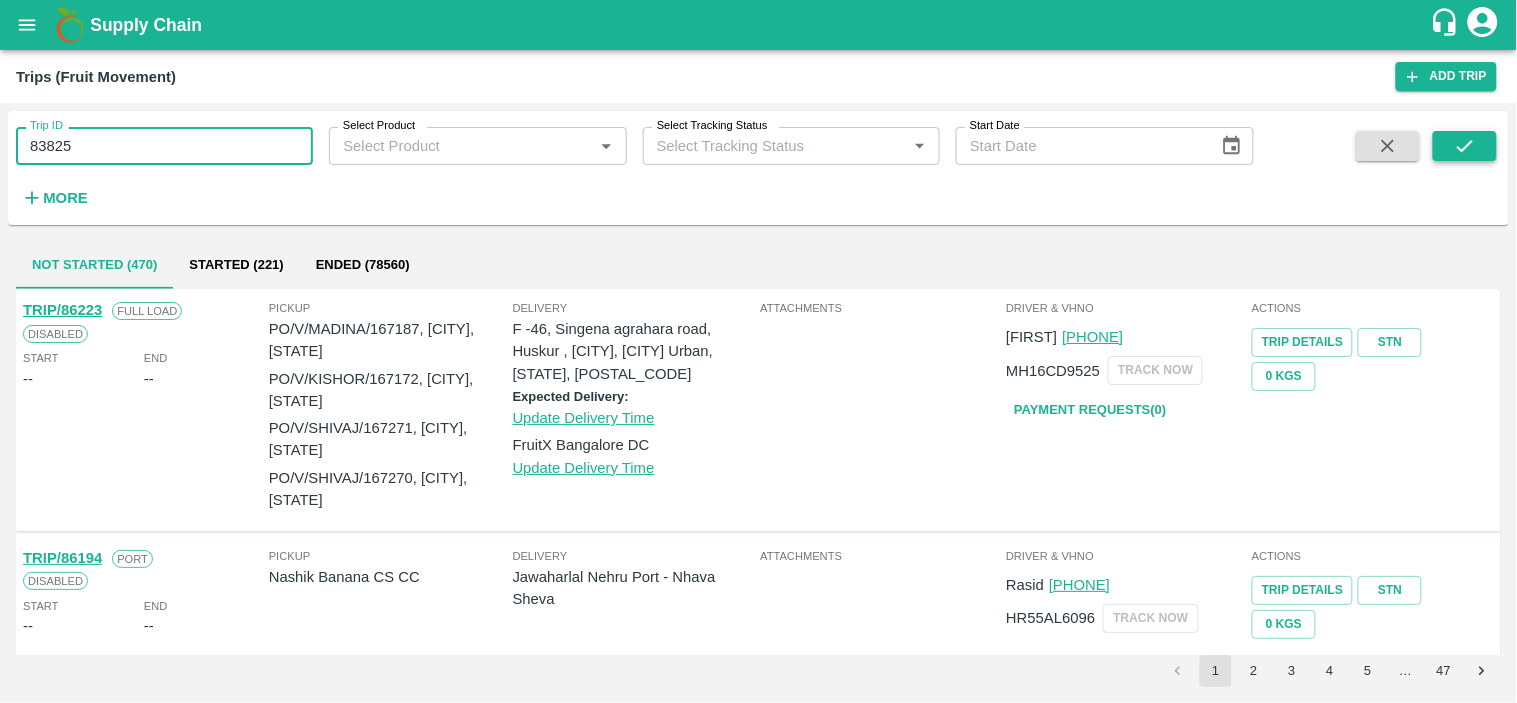 type on "83825" 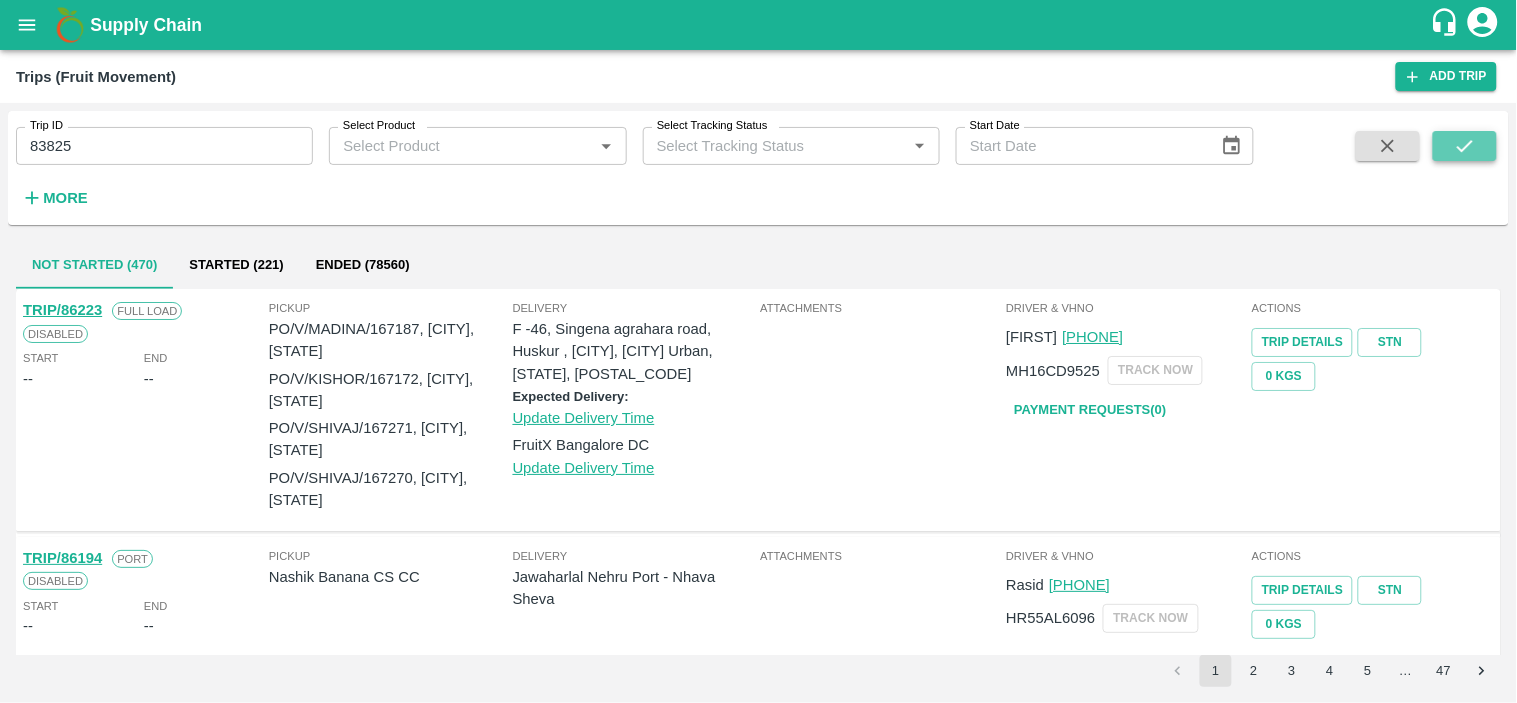 click at bounding box center (1465, 146) 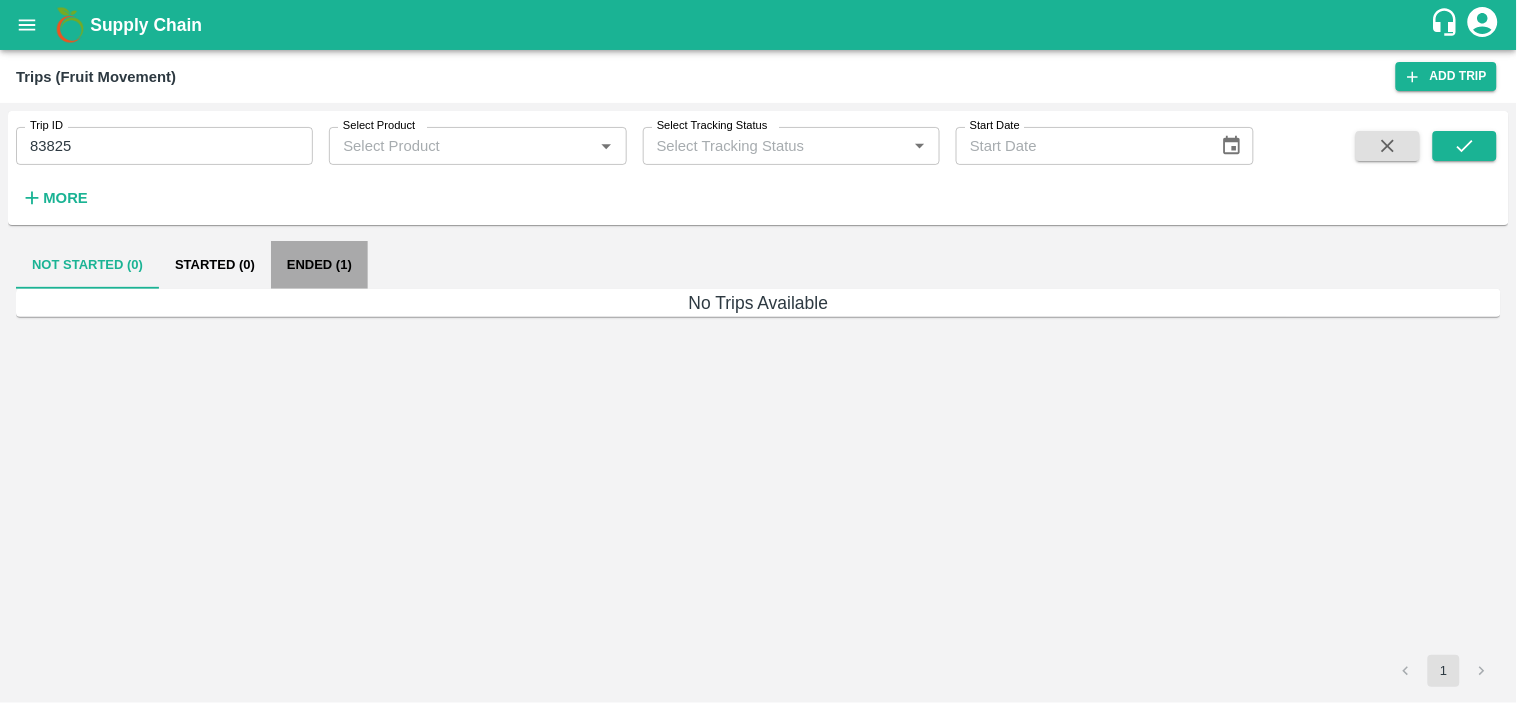 click on "Ended (1)" at bounding box center (319, 265) 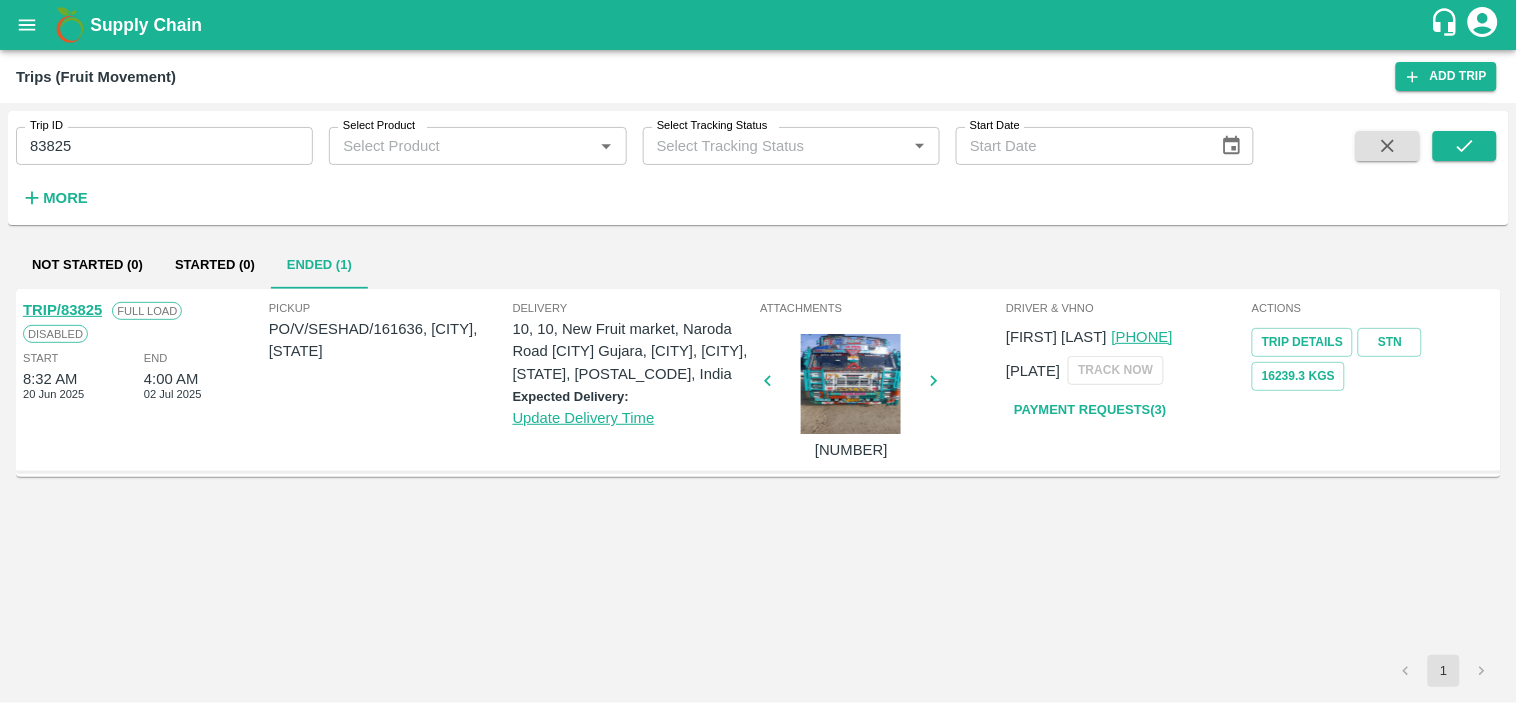 click on "Ashok kumar (9928906120) RJ40GA1683 TRACK NOW Payment Requests( 3 )" at bounding box center [1127, 373] 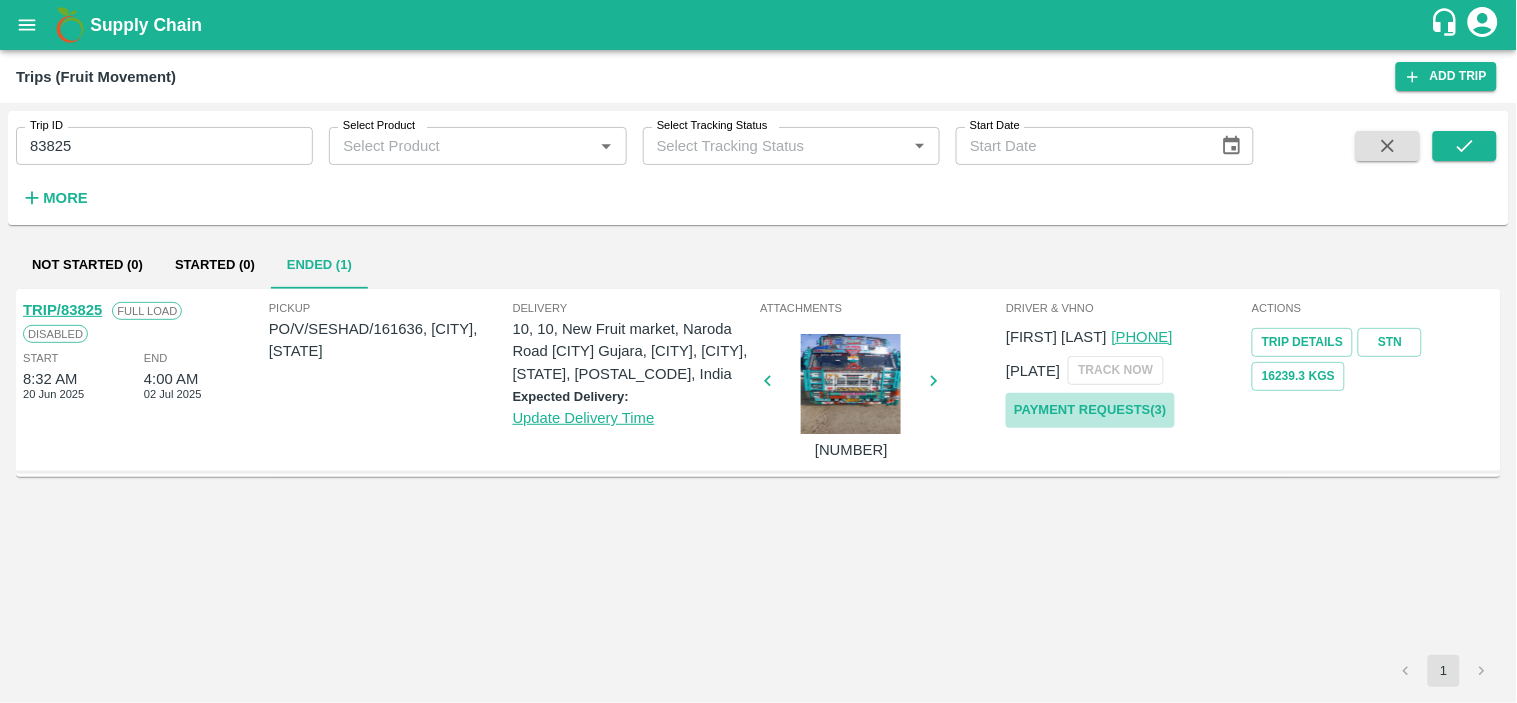 click on "Payment Requests( 3 )" at bounding box center (1090, 410) 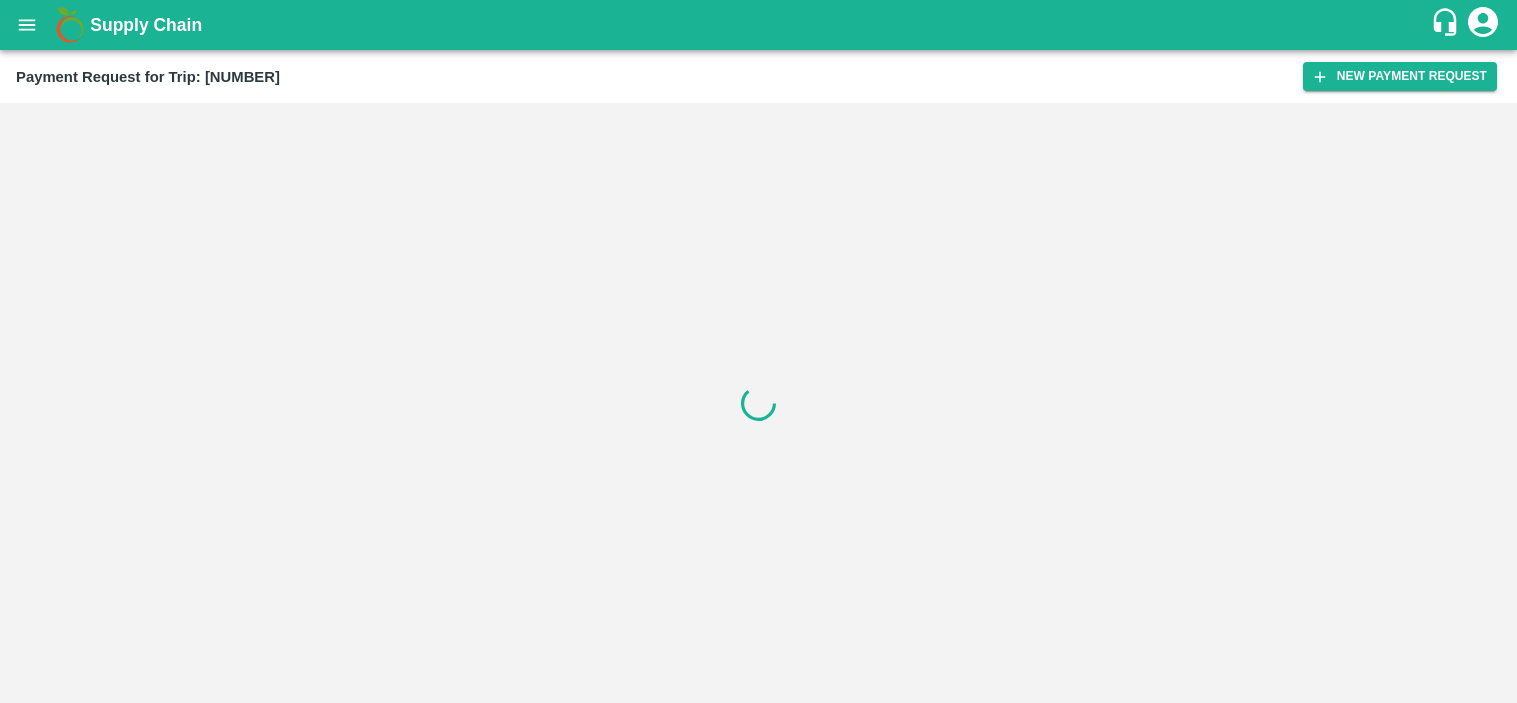 scroll, scrollTop: 0, scrollLeft: 0, axis: both 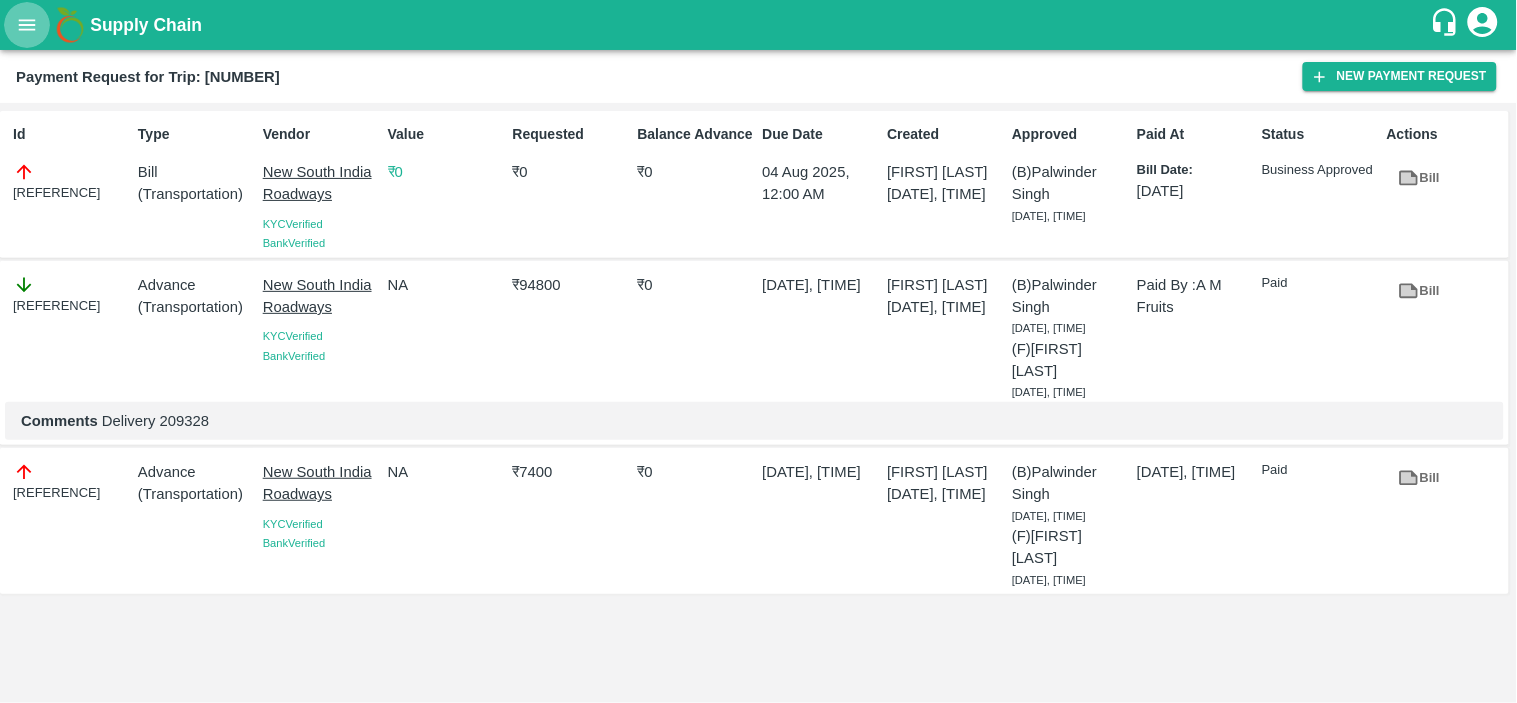 click at bounding box center (27, 25) 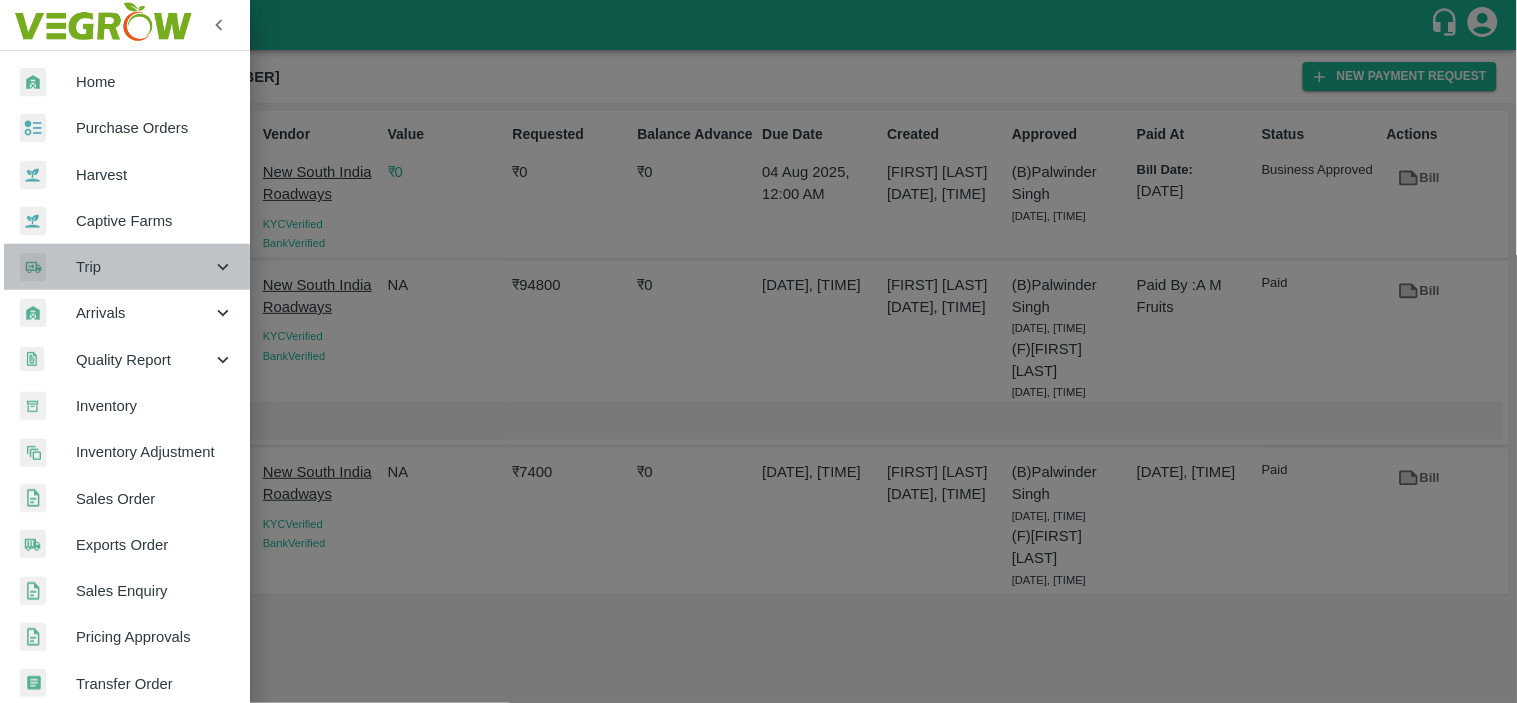 click on "Trip" at bounding box center [144, 267] 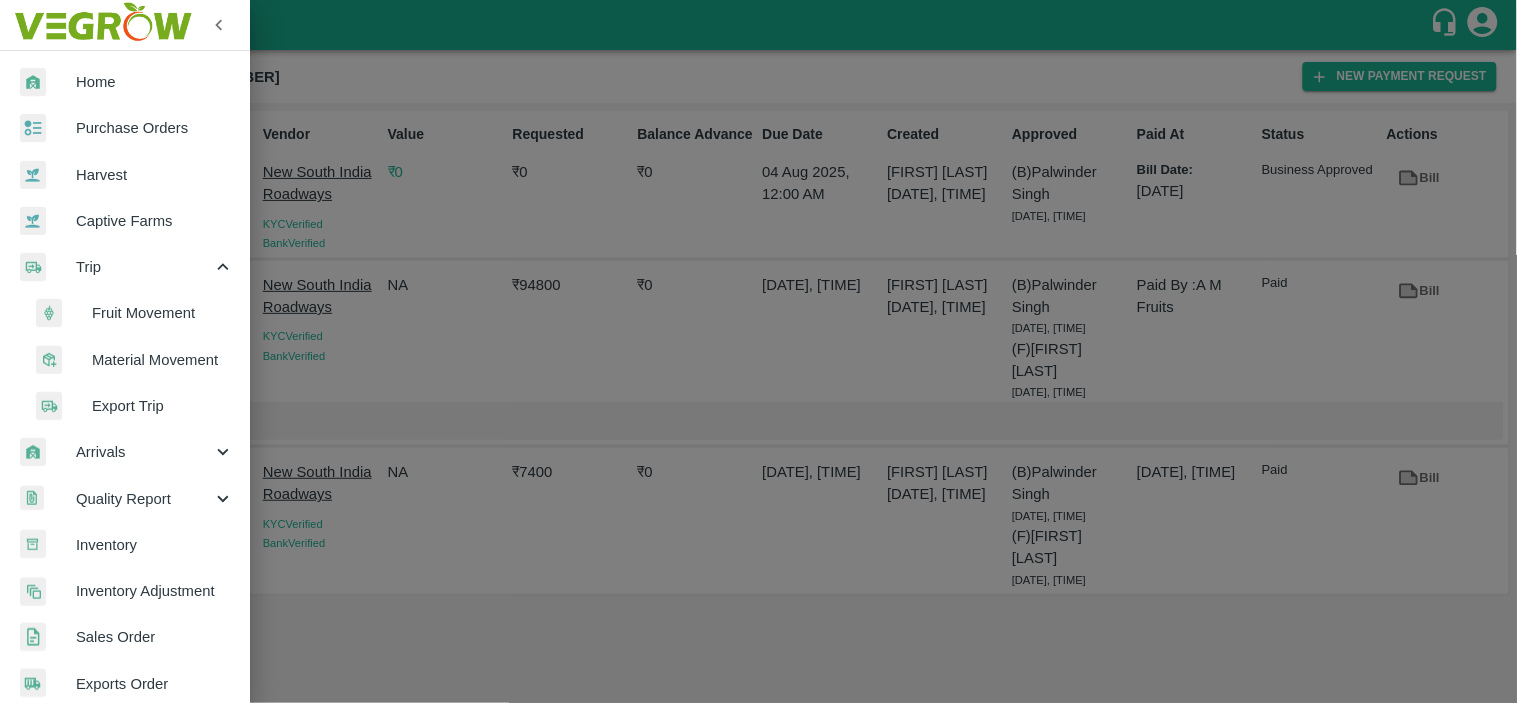 click on "Fruit Movement" at bounding box center (163, 313) 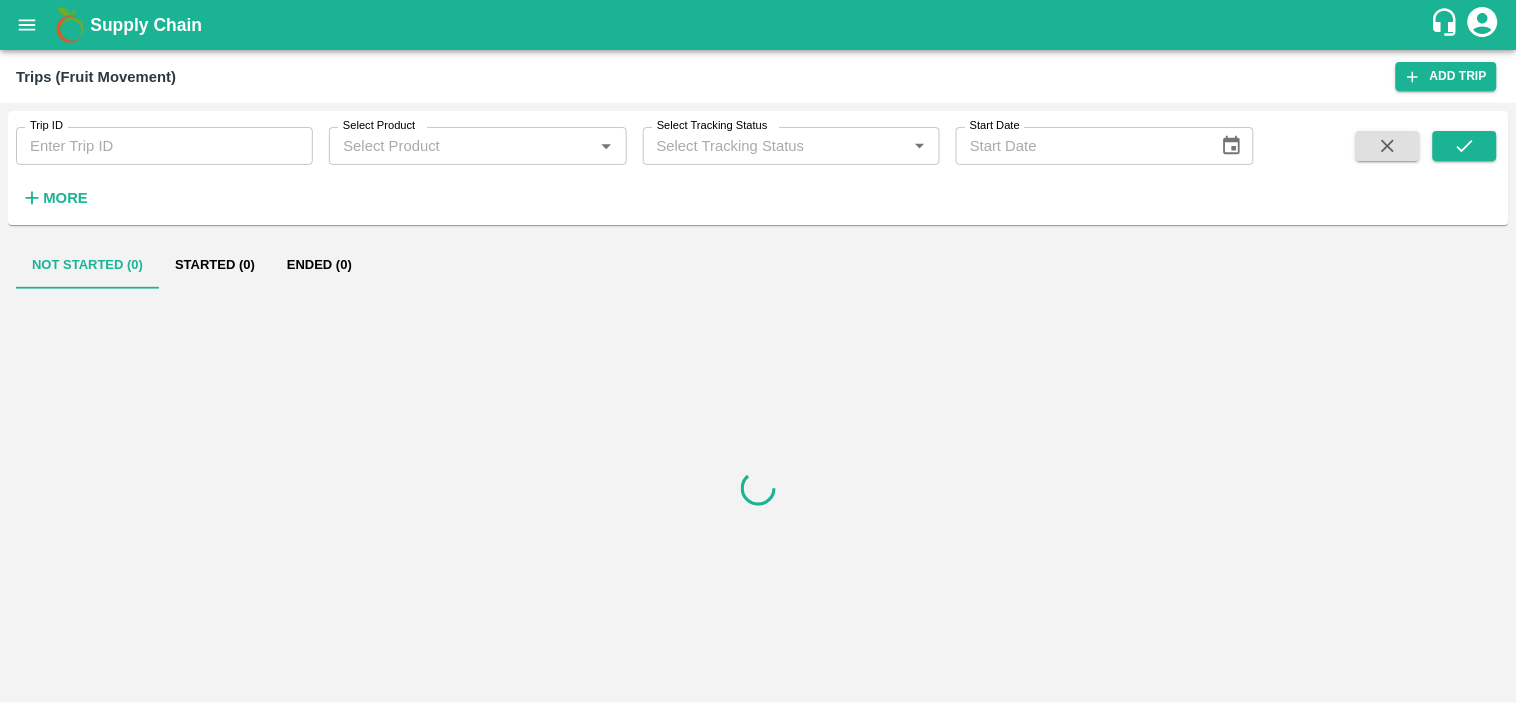 click on "Trip ID" at bounding box center [164, 146] 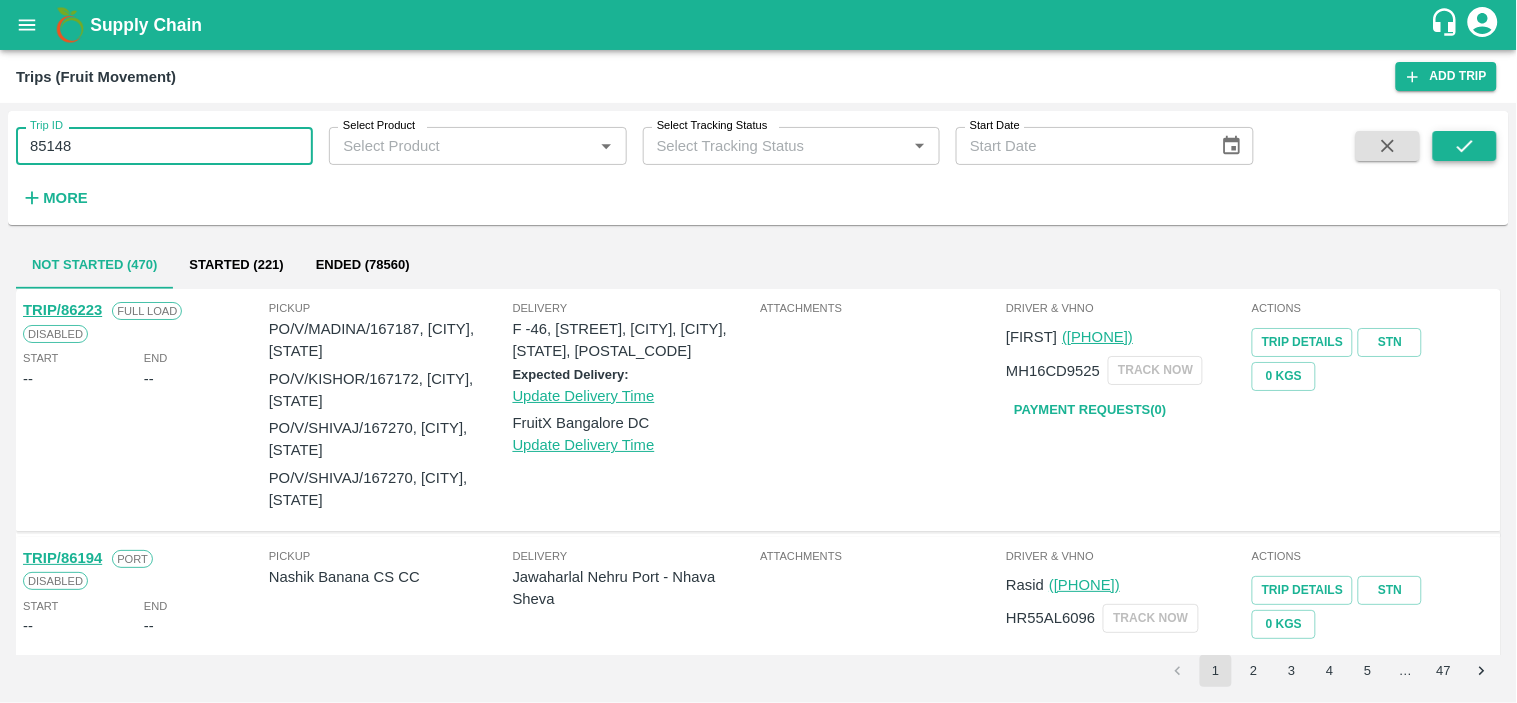 type on "85148" 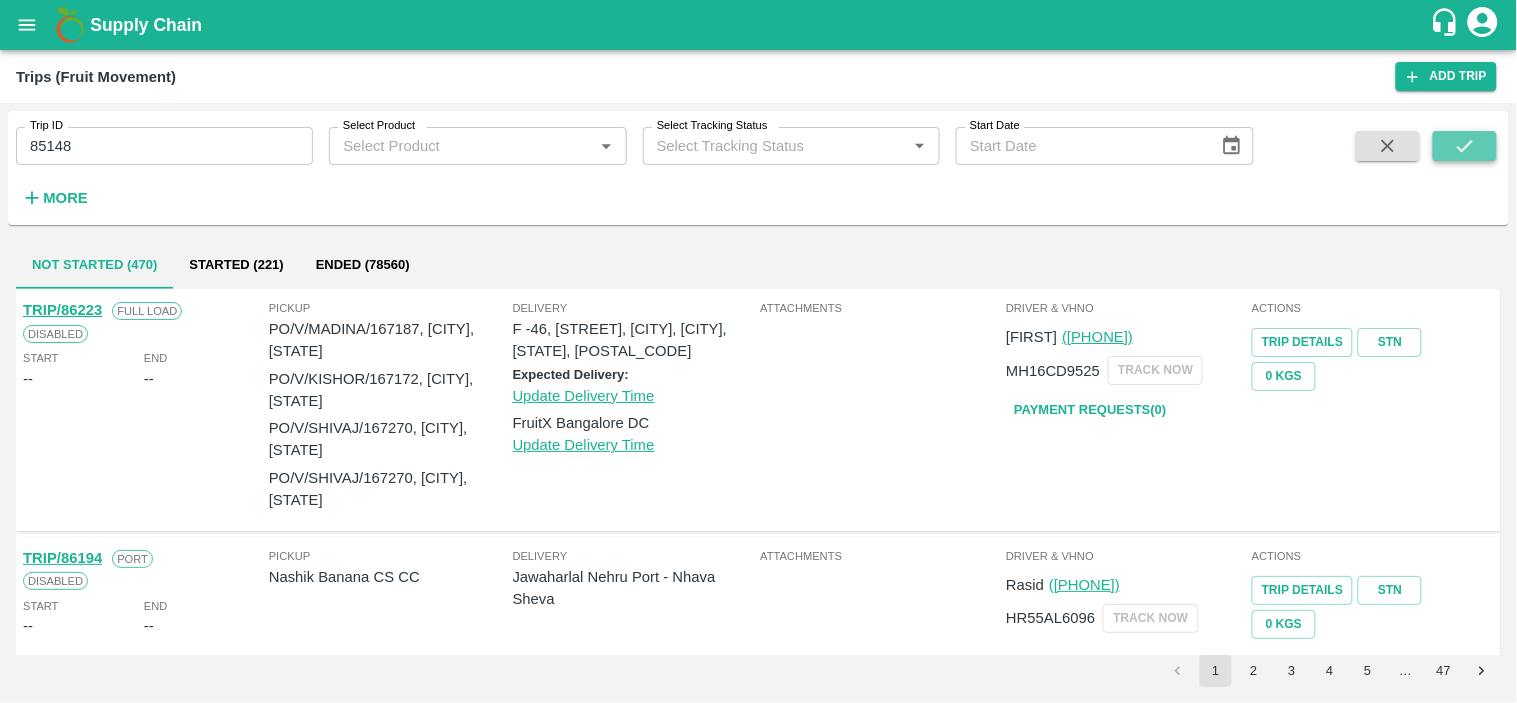 click 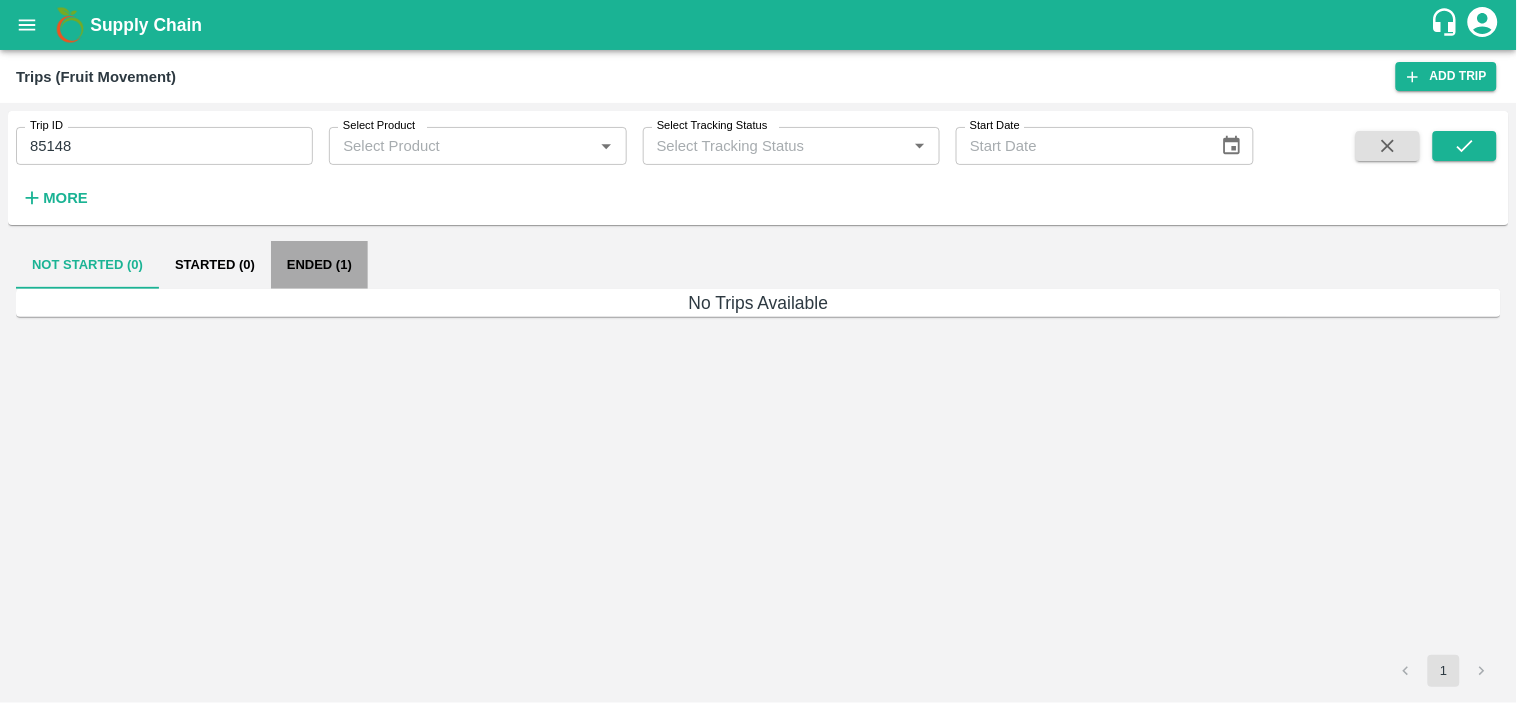 click on "Ended (1)" at bounding box center (319, 265) 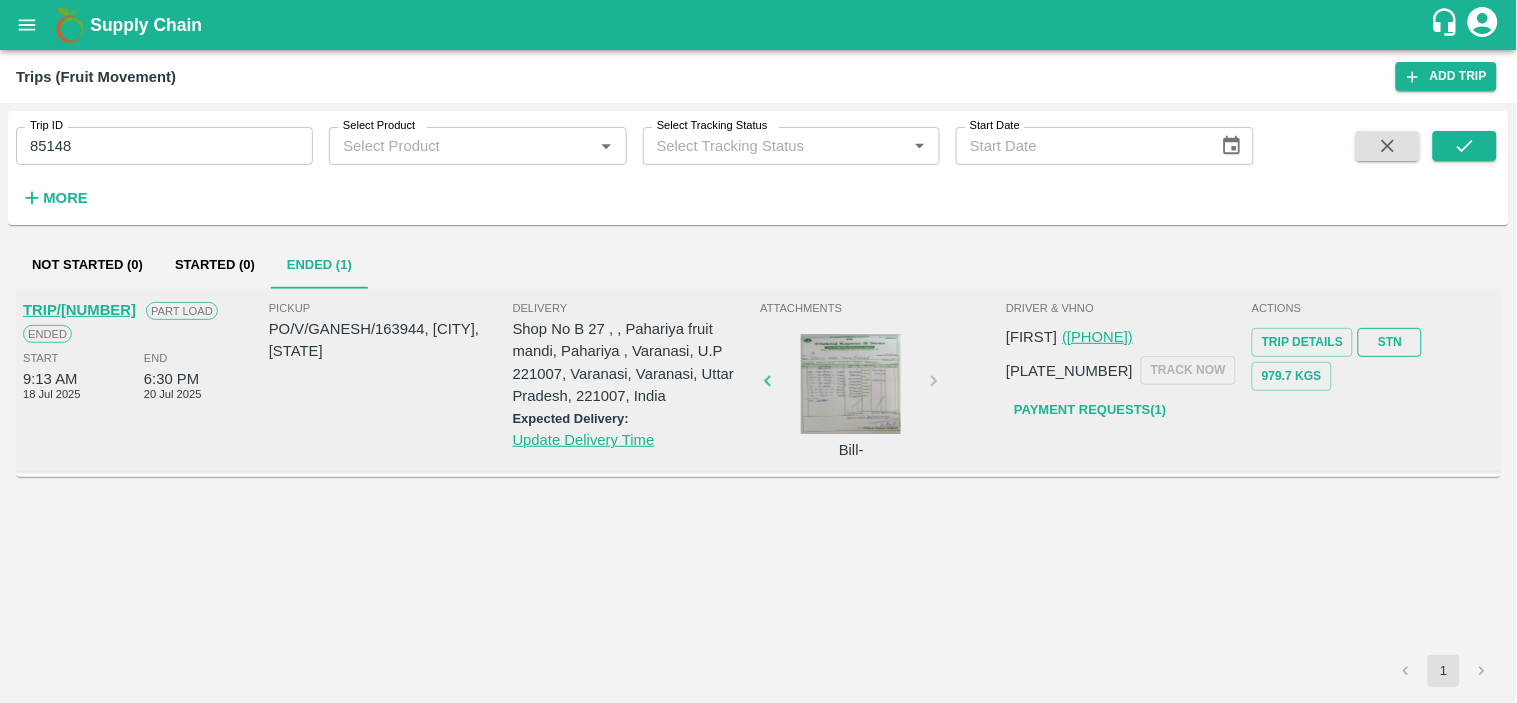 click on "STN" at bounding box center (1390, 342) 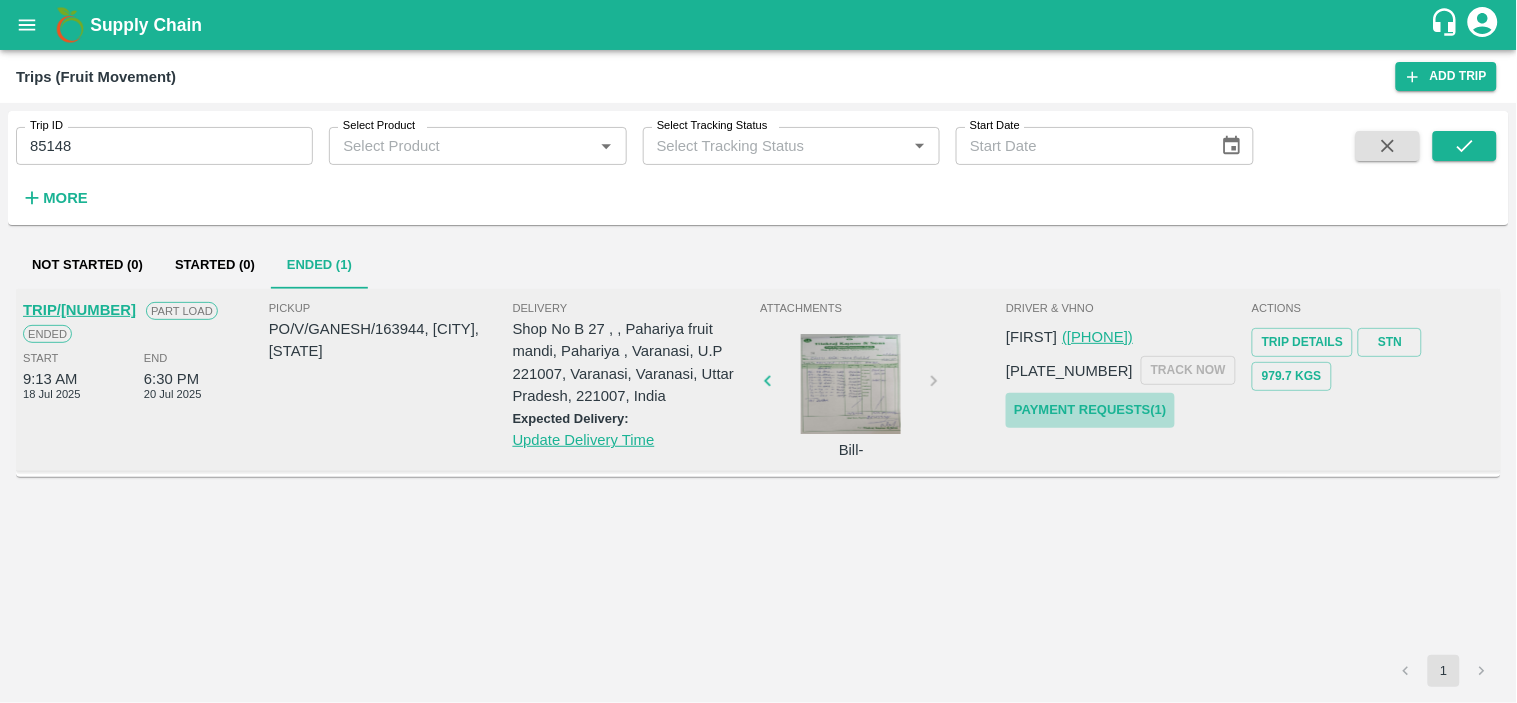 click on "Payment Requests( 1 )" at bounding box center [1090, 410] 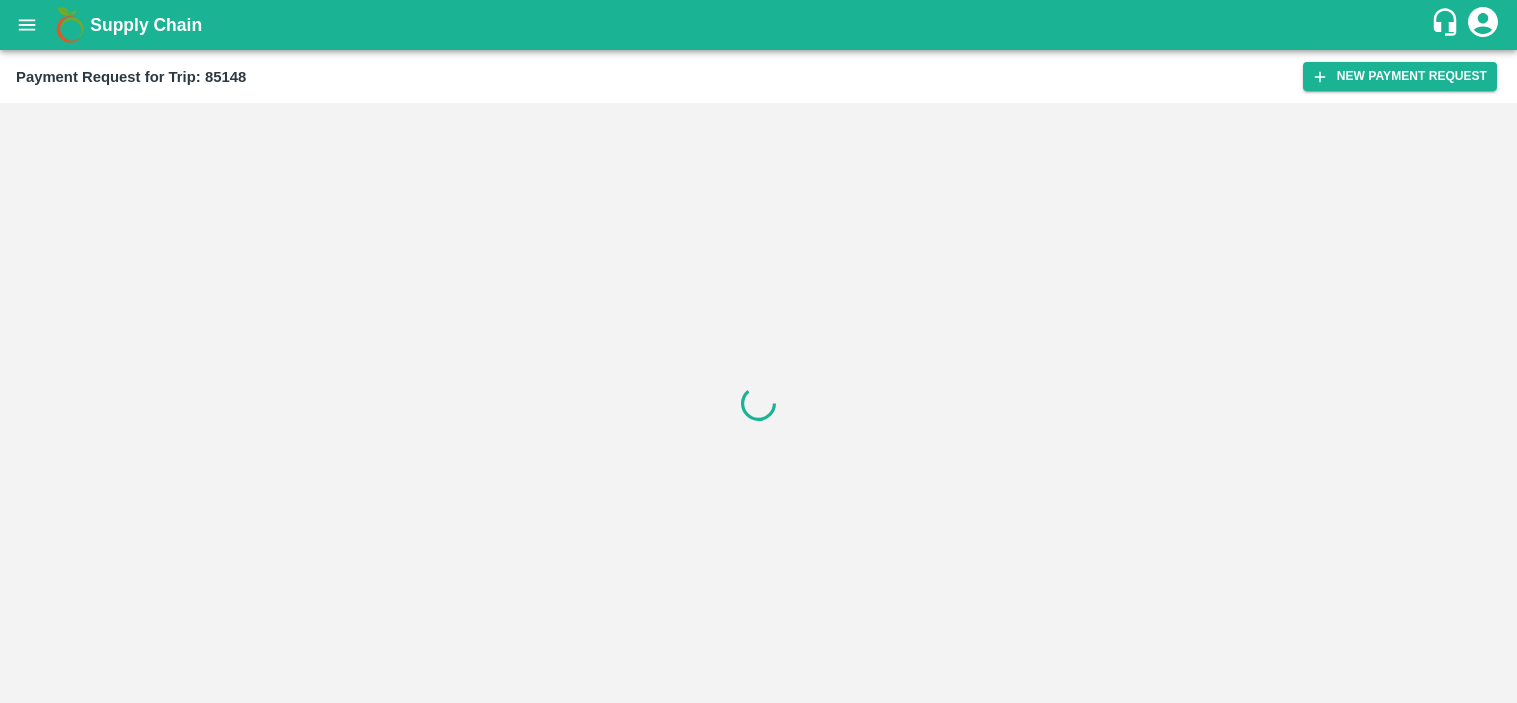 scroll, scrollTop: 0, scrollLeft: 0, axis: both 